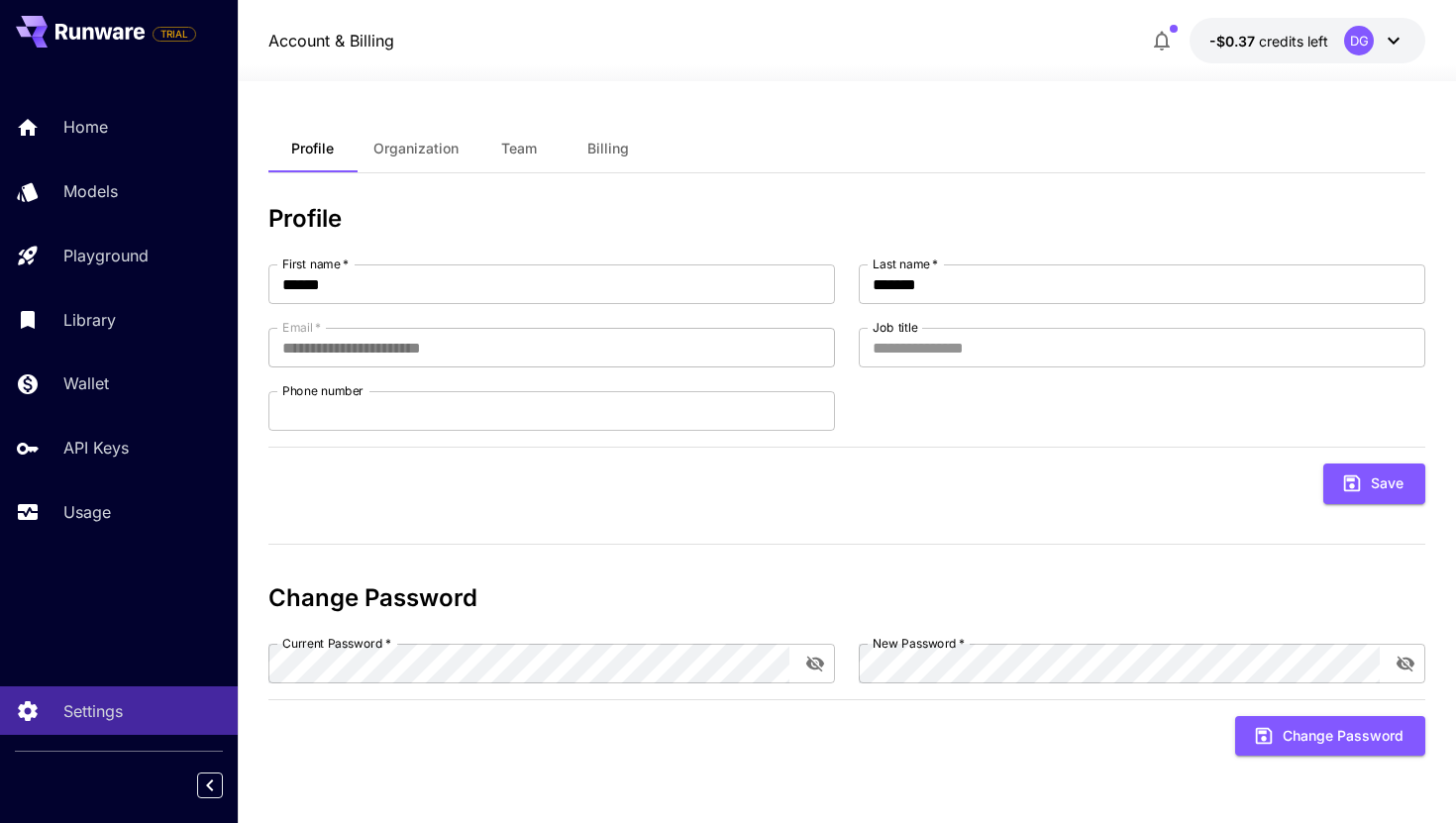 scroll, scrollTop: 0, scrollLeft: 0, axis: both 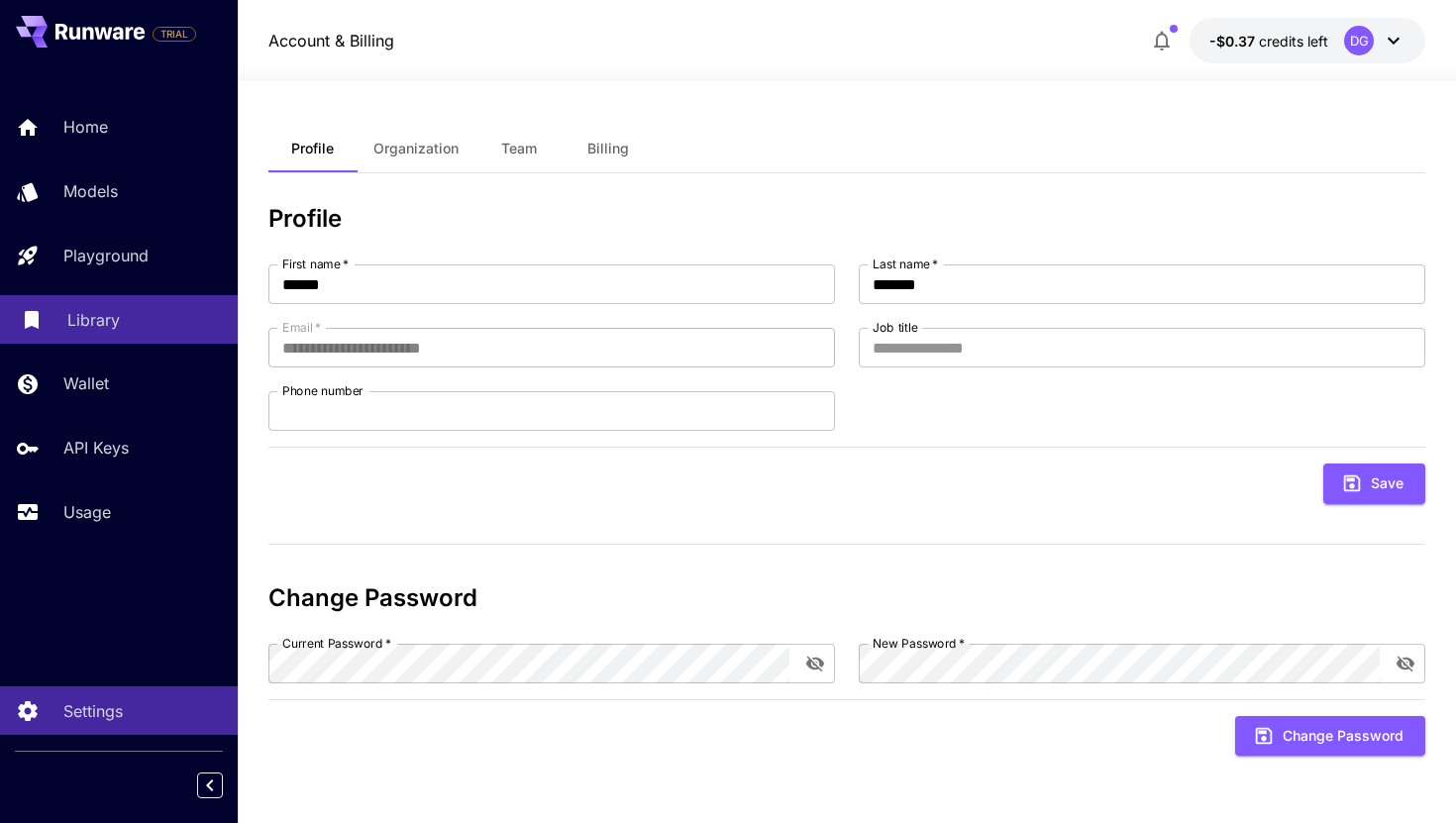 click on "Library" at bounding box center [93, 320] 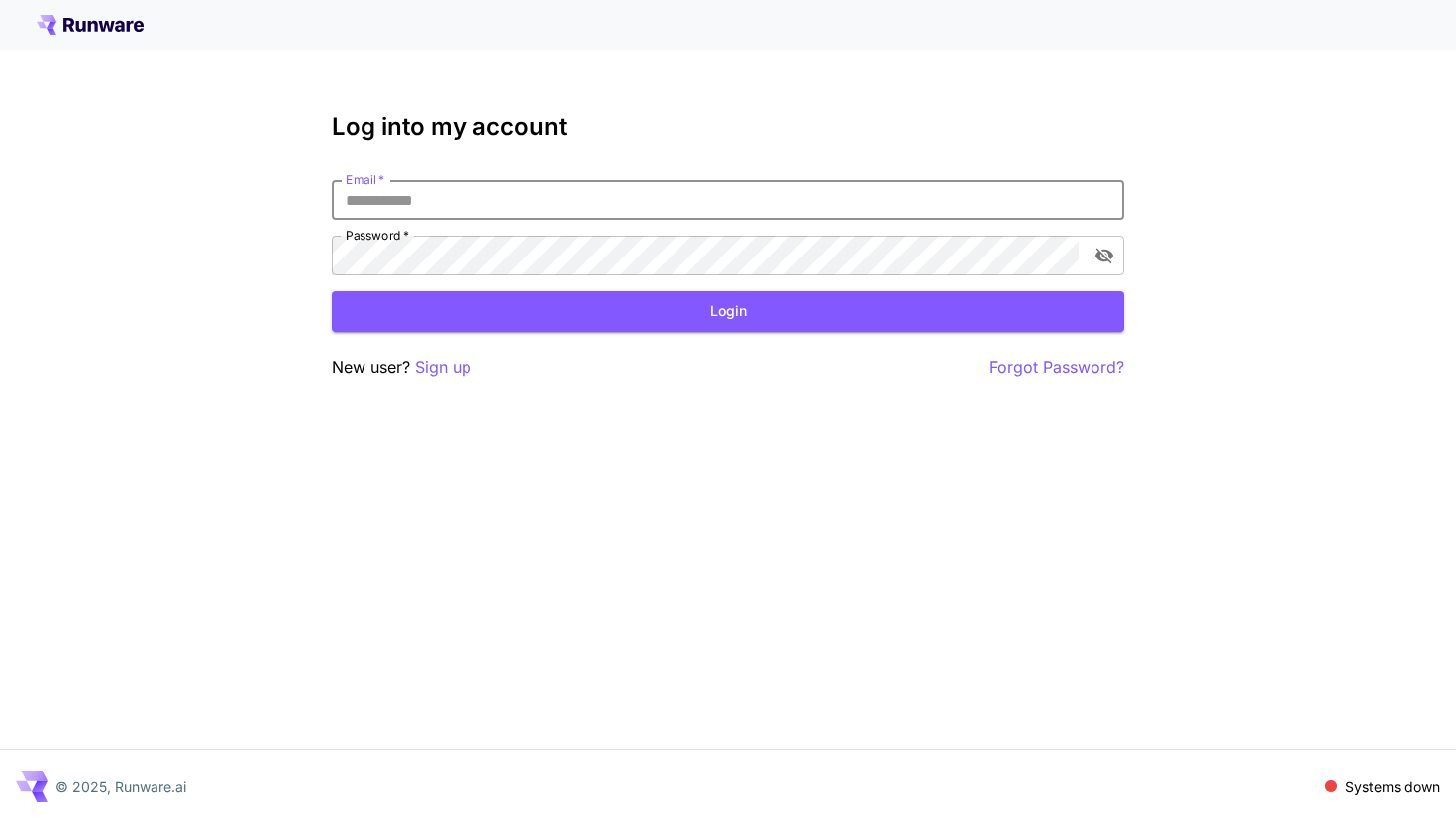 click on "Email   *" at bounding box center (728, 200) 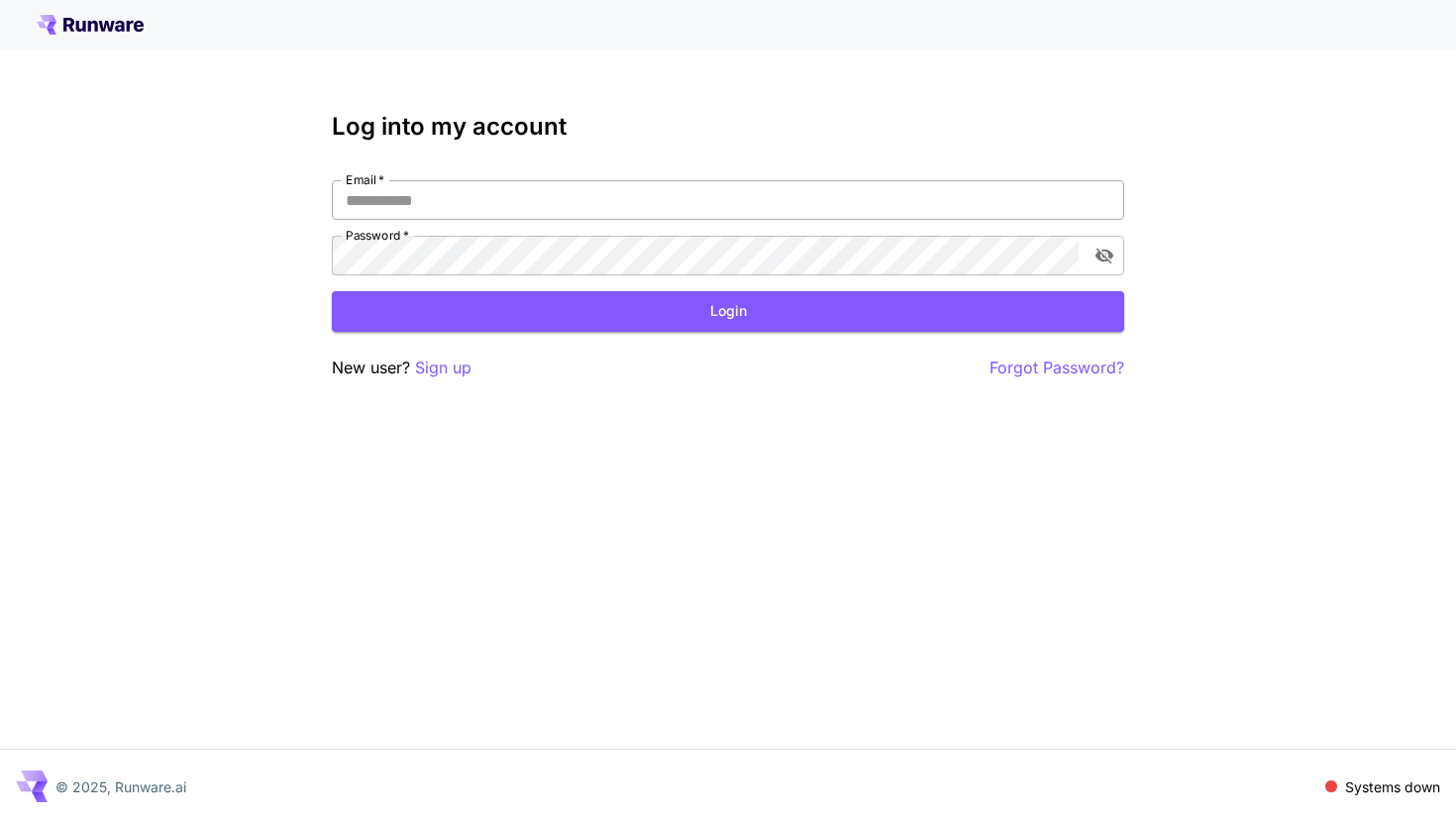 type on "**********" 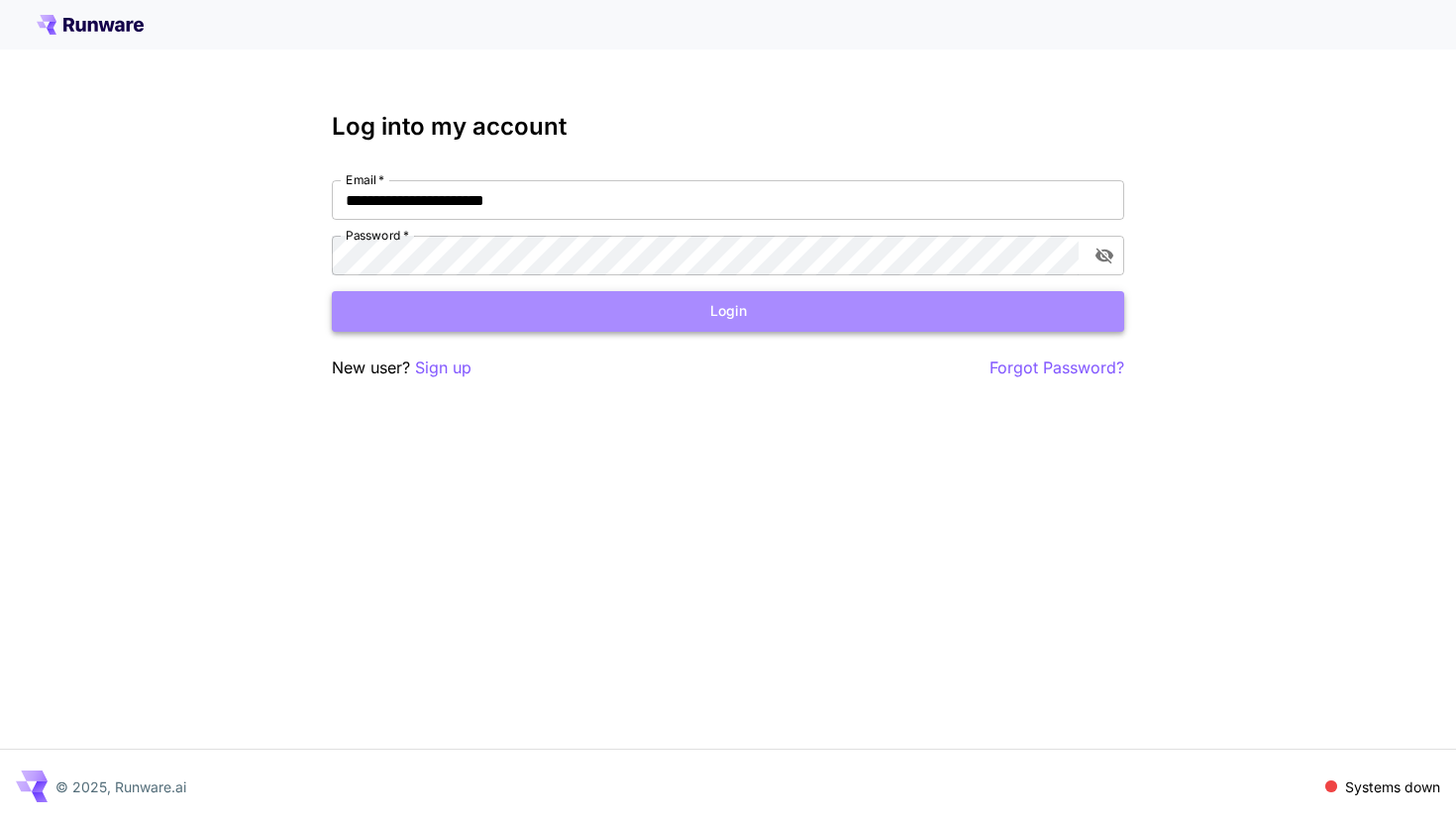 click on "Login" at bounding box center [728, 311] 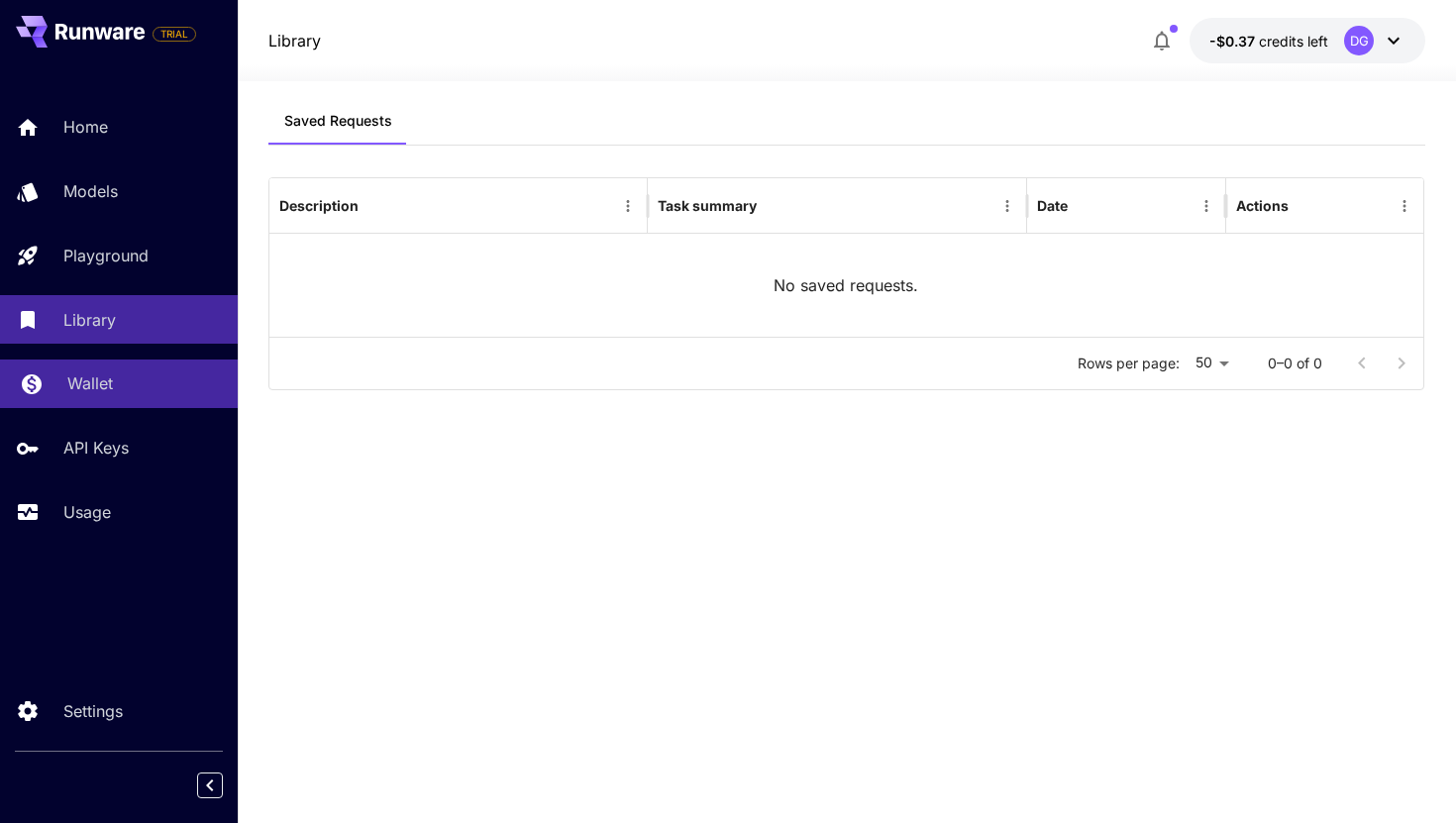 click on "Wallet" at bounding box center (145, 383) 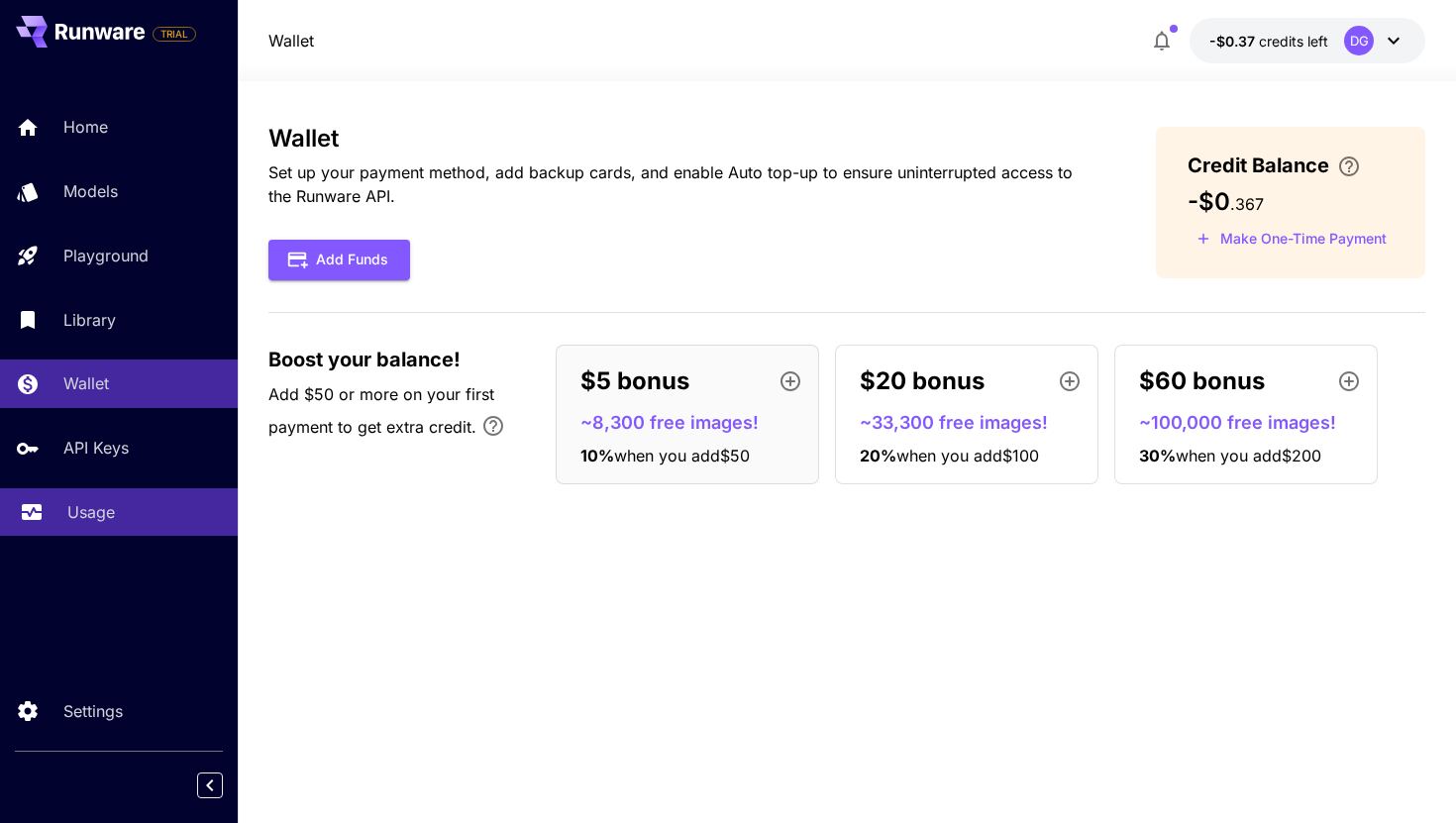 click on "Usage" at bounding box center [119, 512] 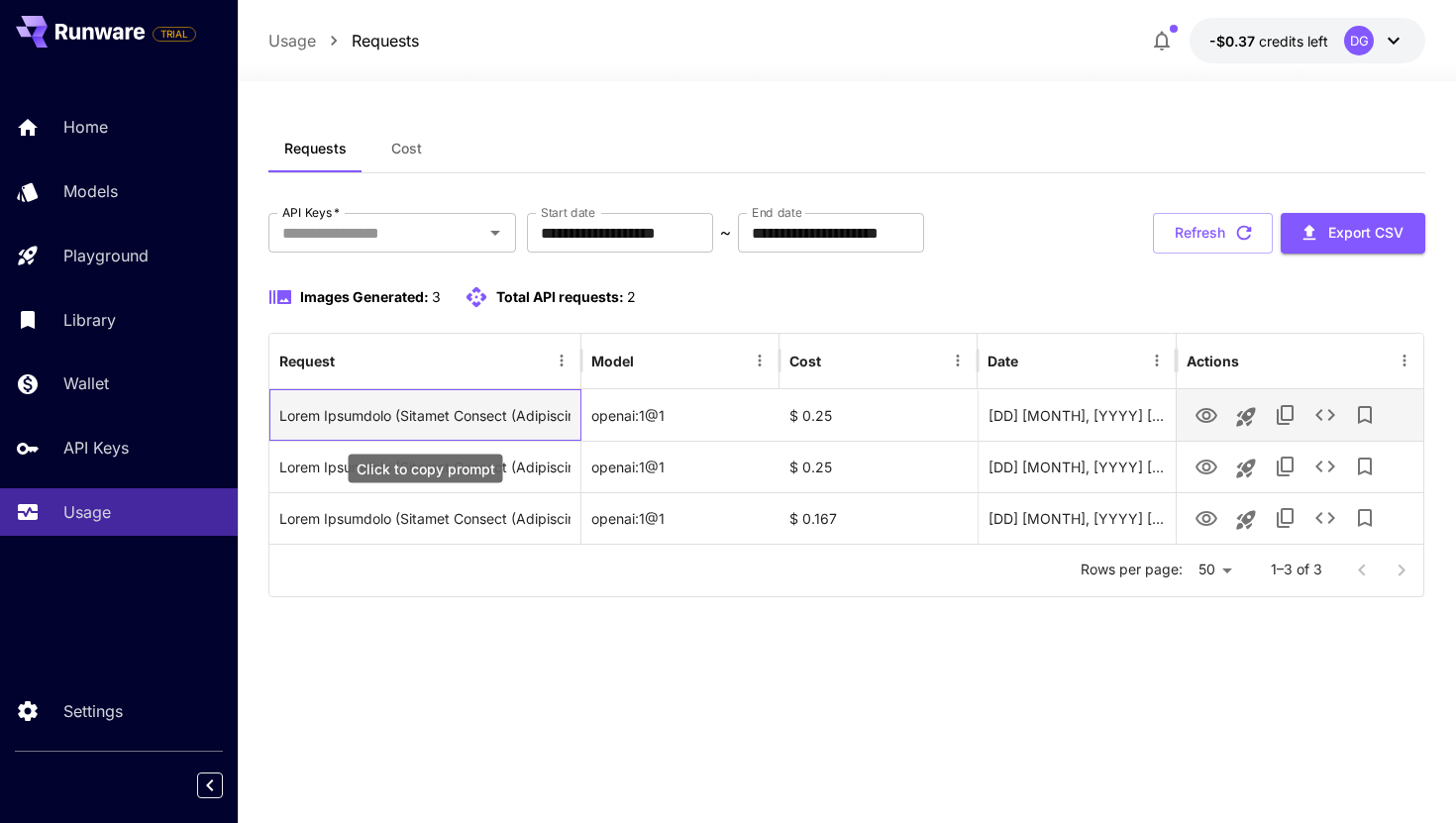 click at bounding box center (425, 415) 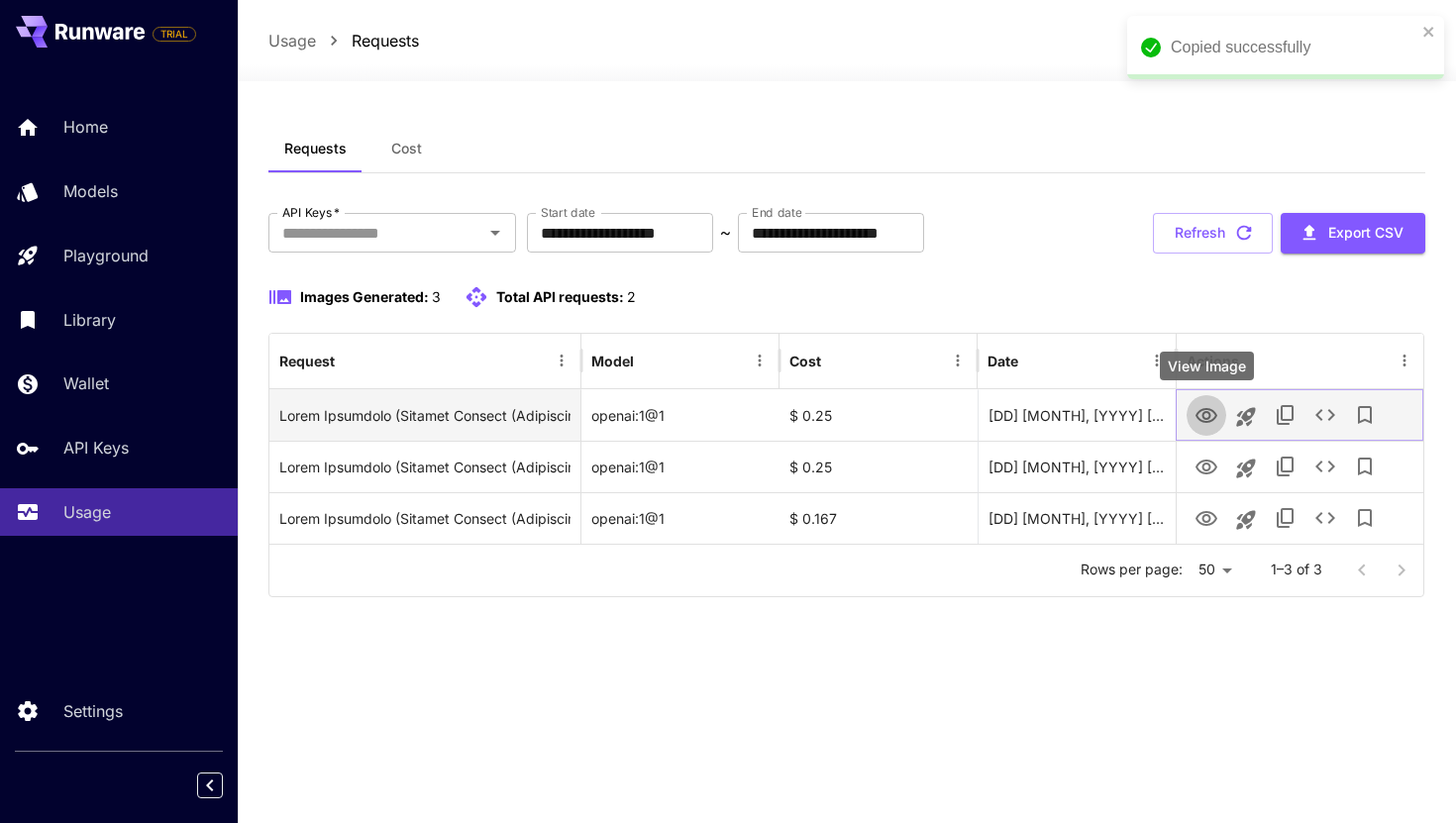 click at bounding box center [1206, 414] 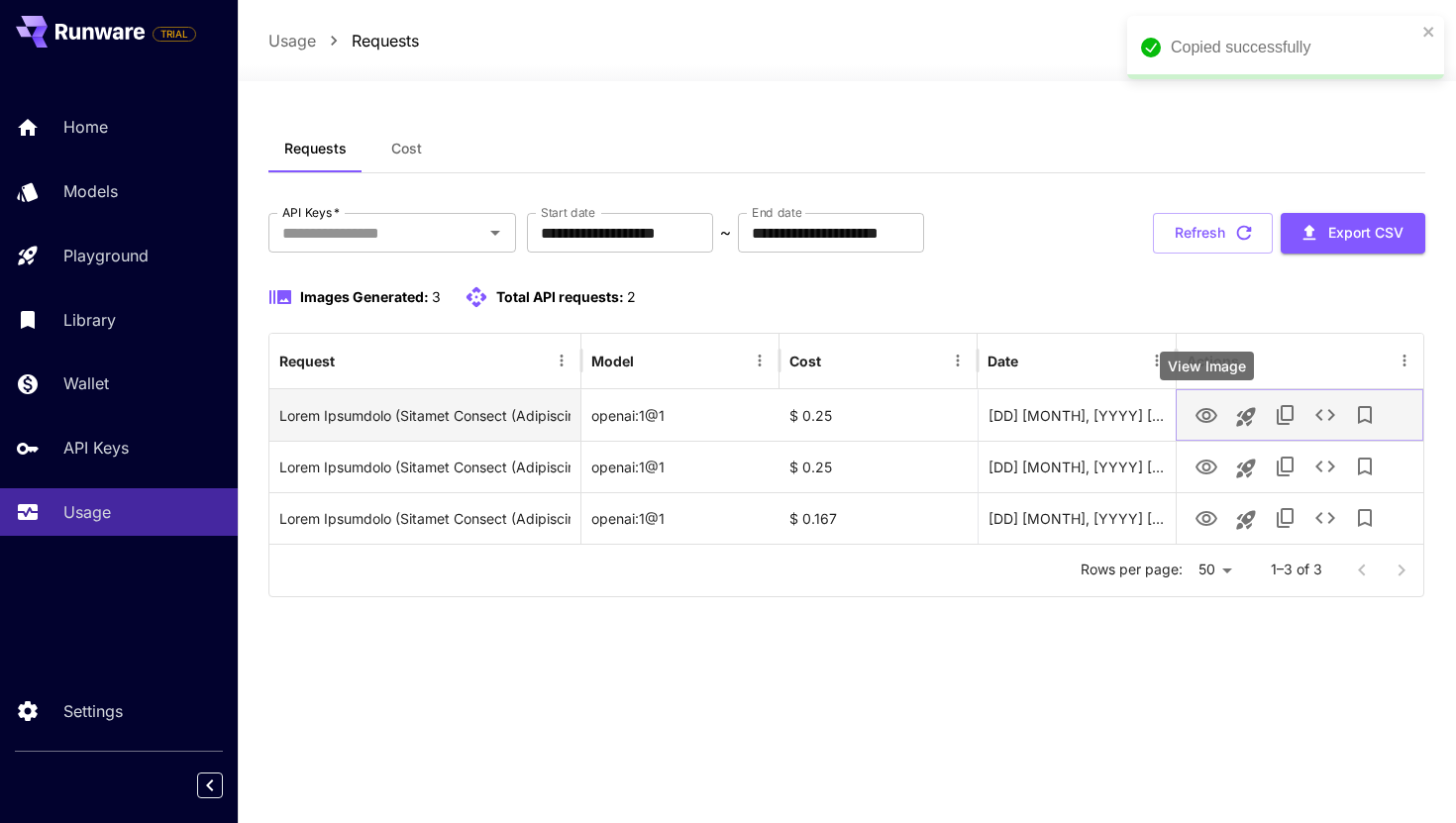 click 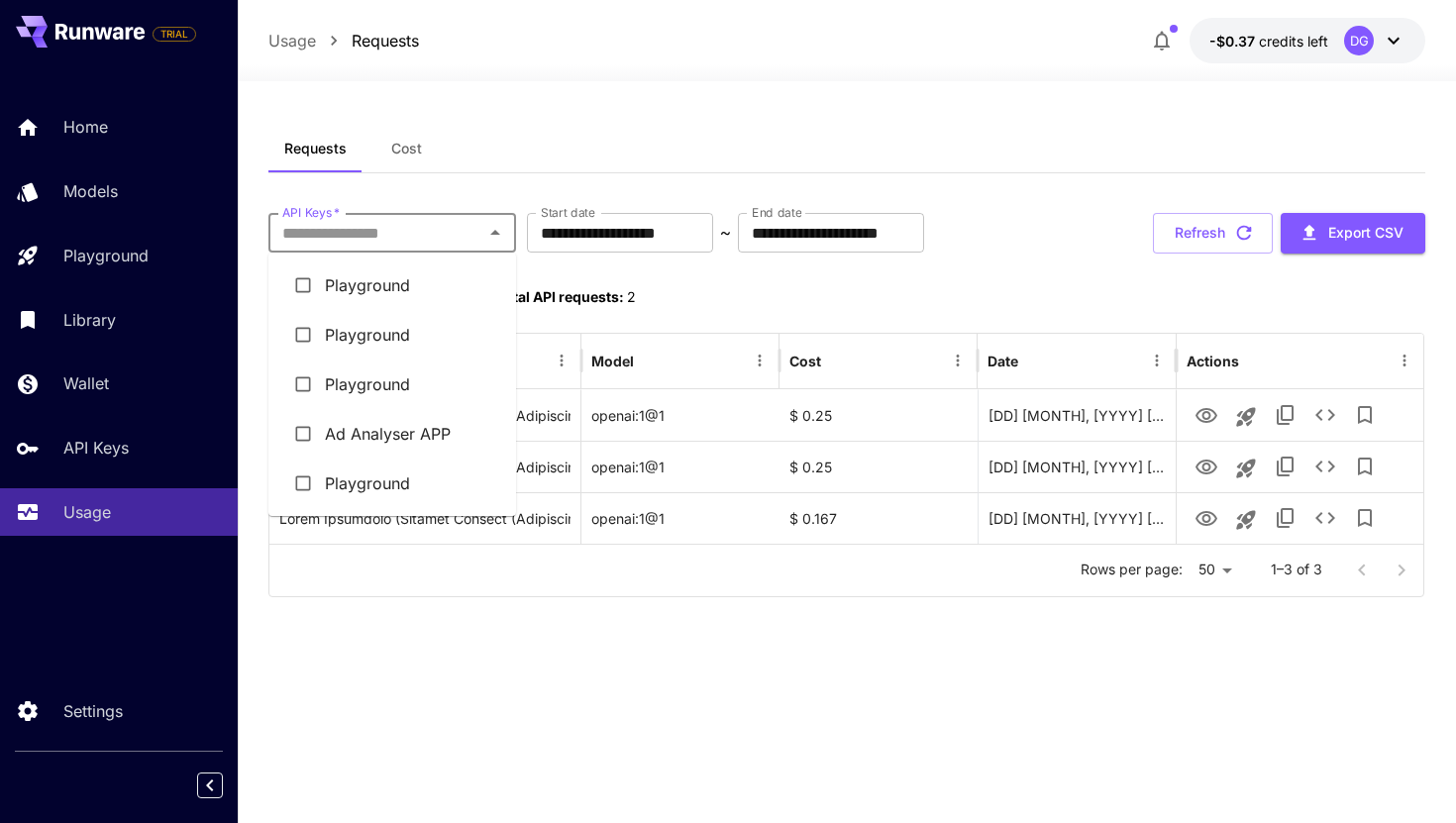click on "API Keys   *" at bounding box center (375, 233) 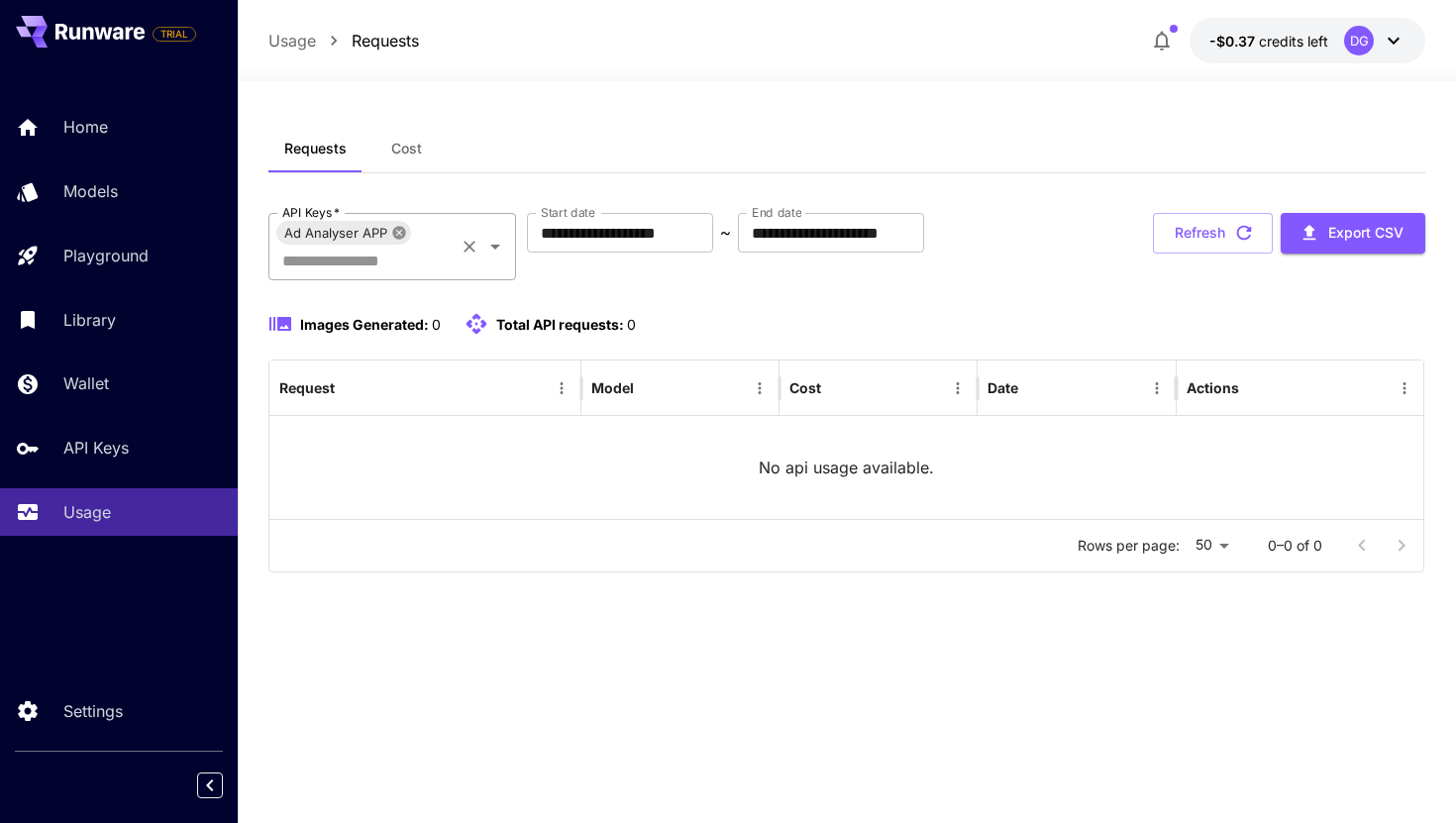 click 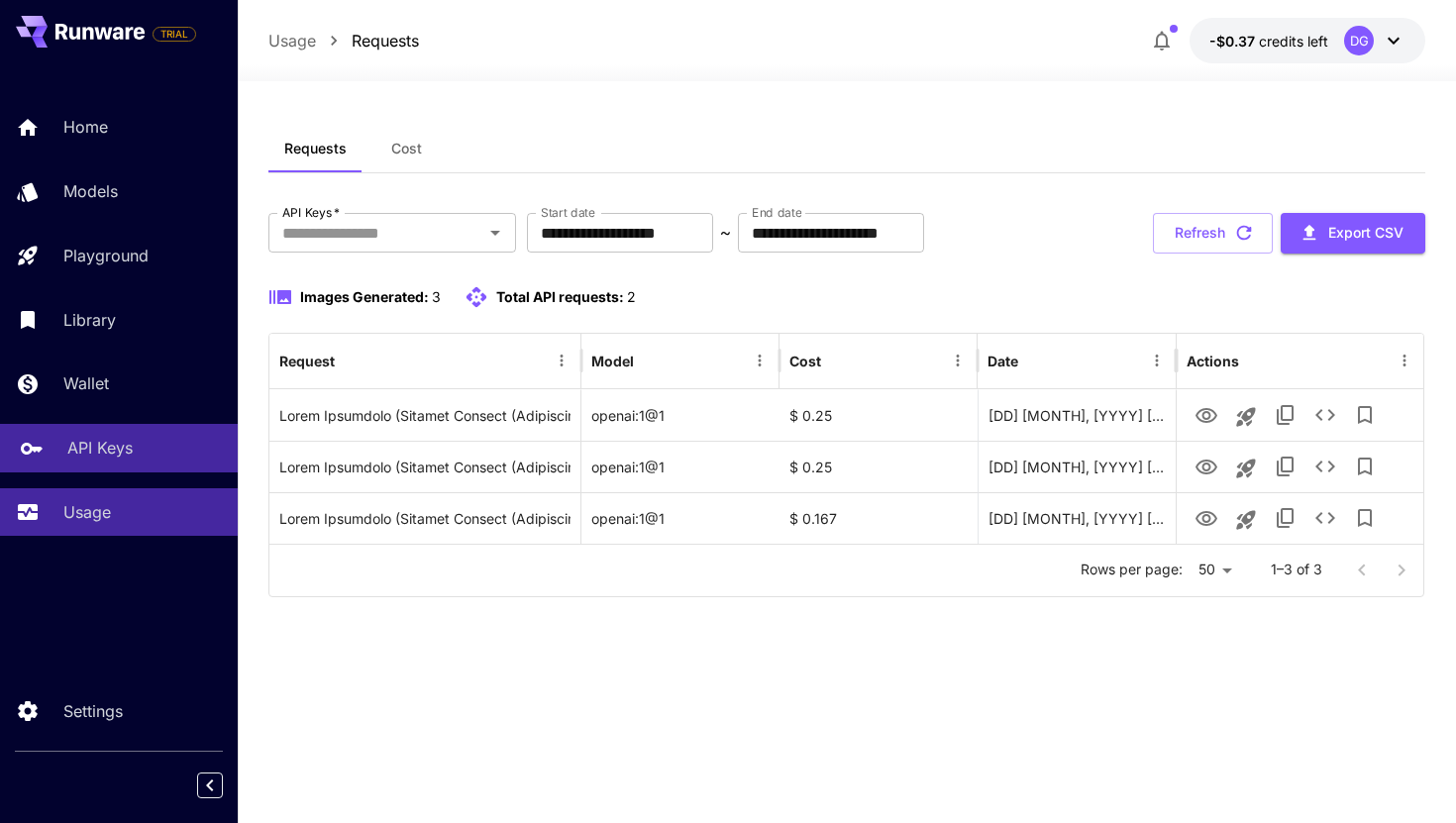 click on "API Keys" at bounding box center (145, 448) 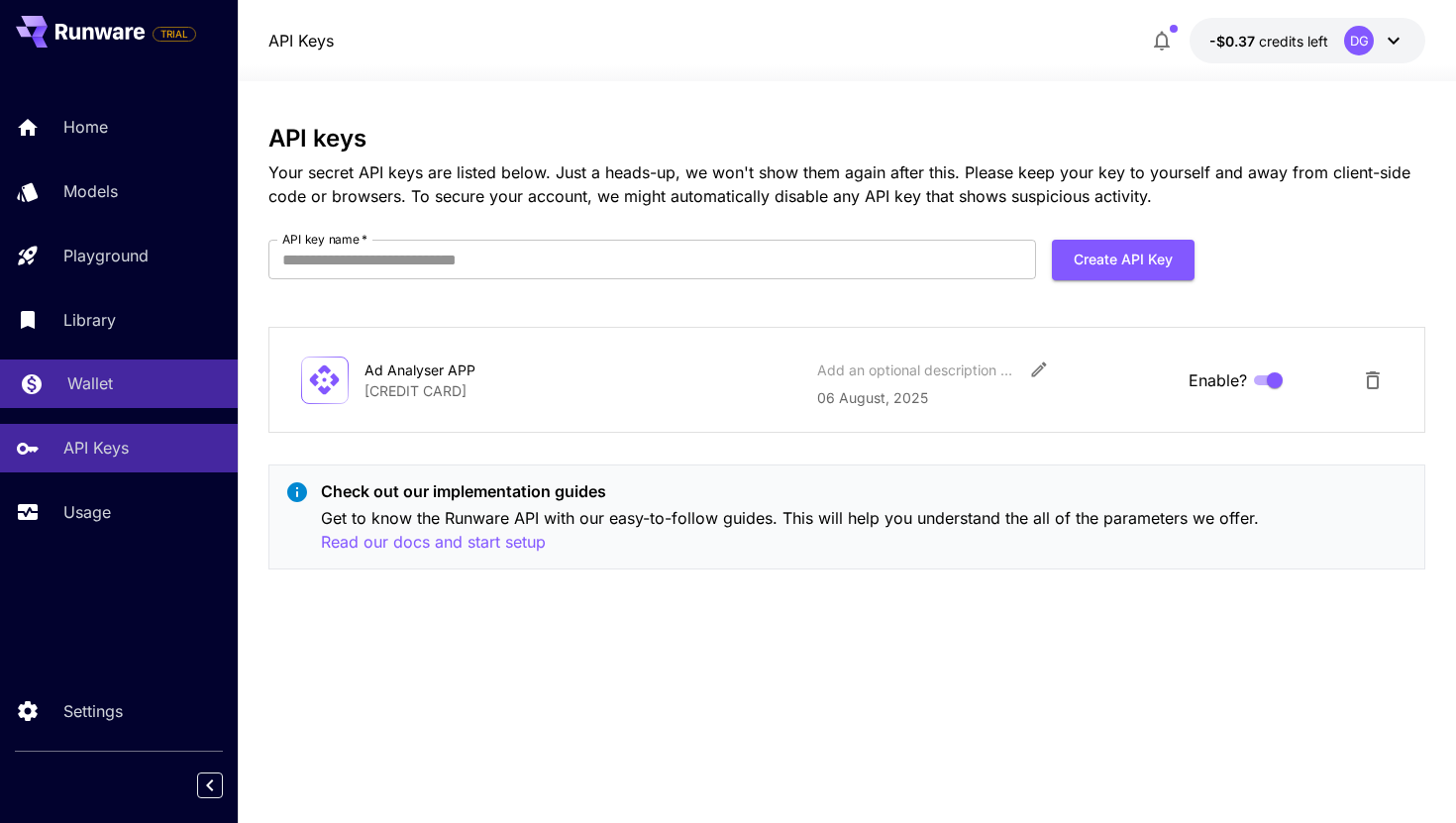 click on "Wallet" at bounding box center [119, 383] 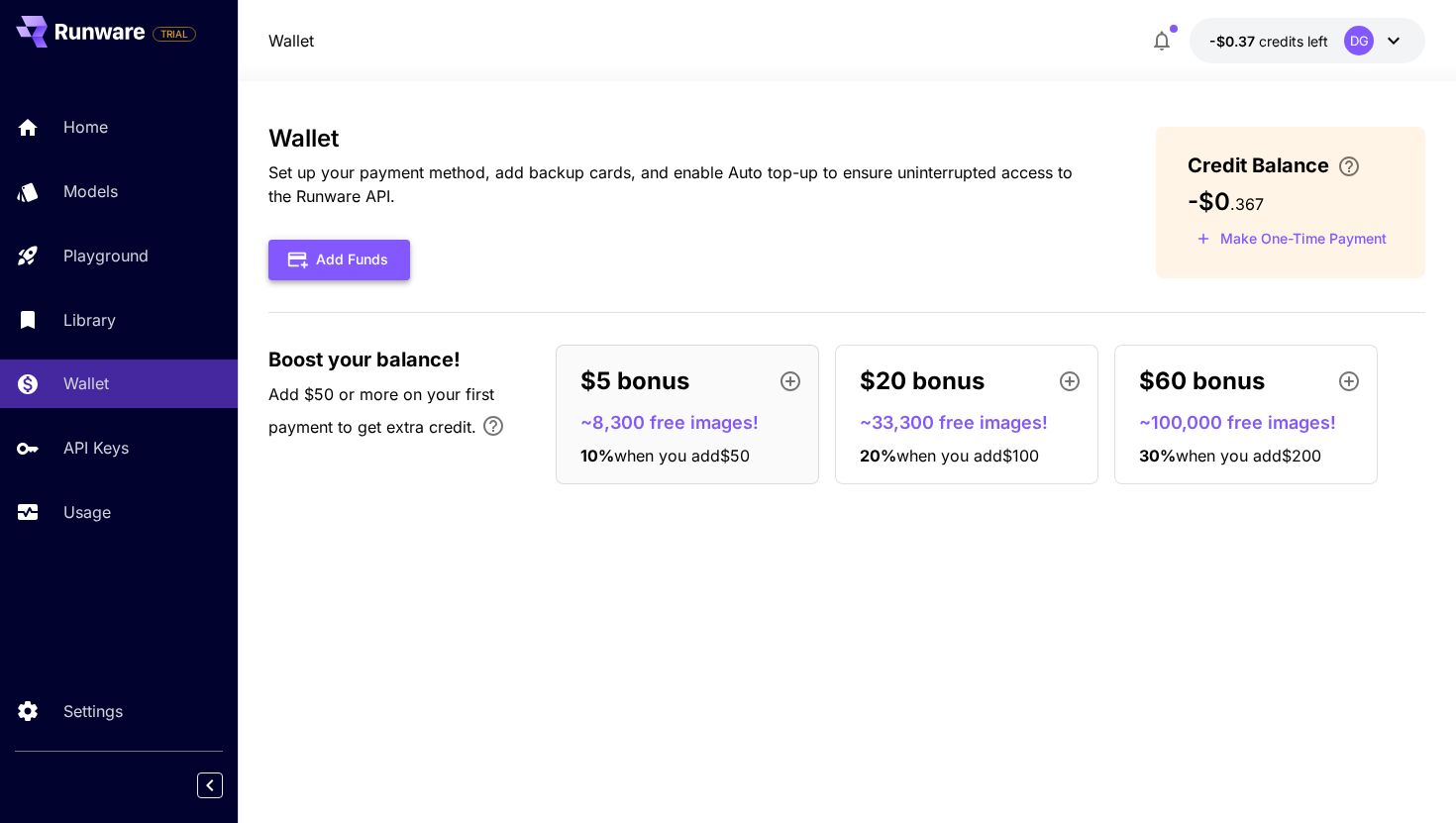 click 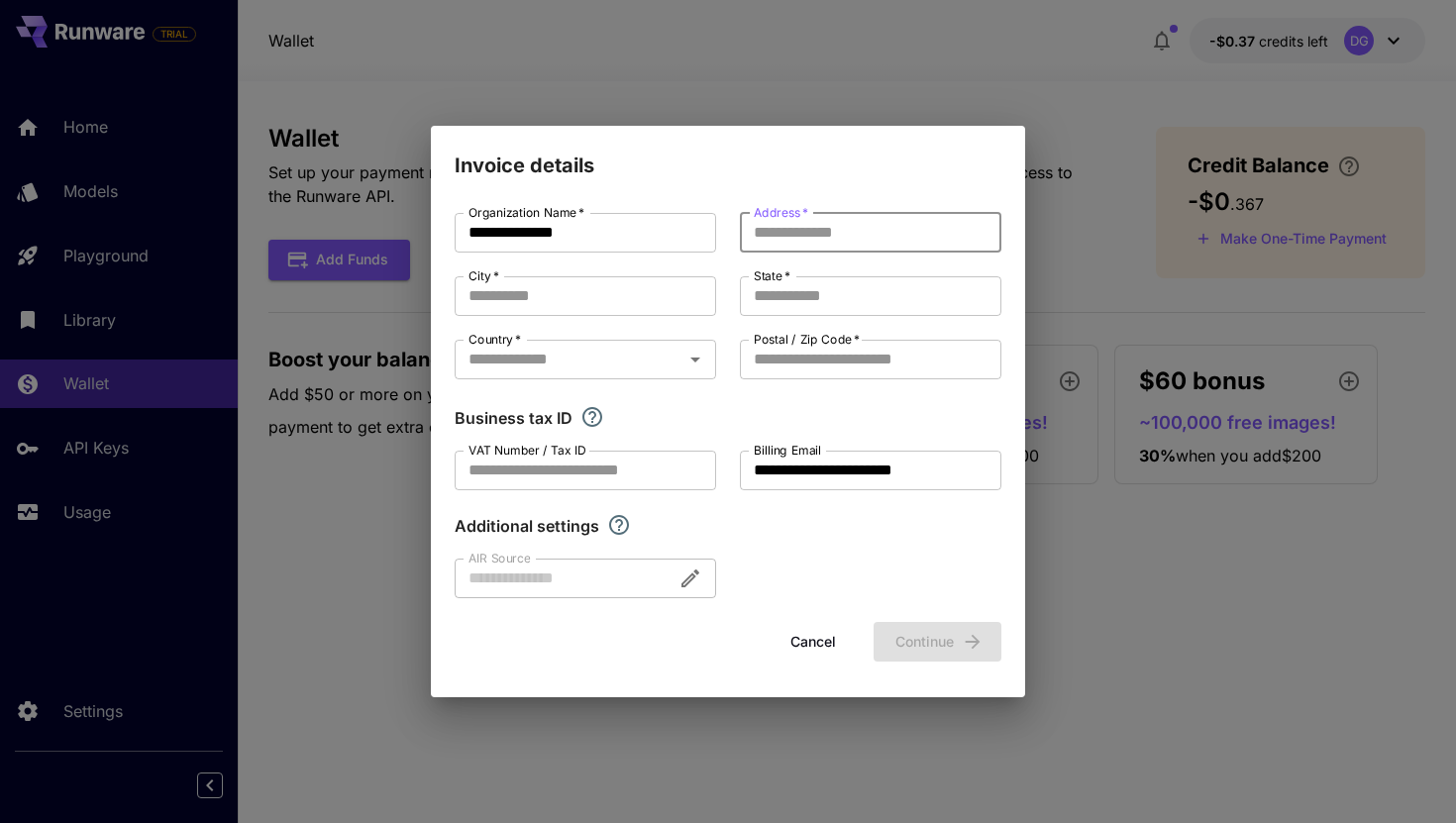 click on "Address   *" at bounding box center (871, 233) 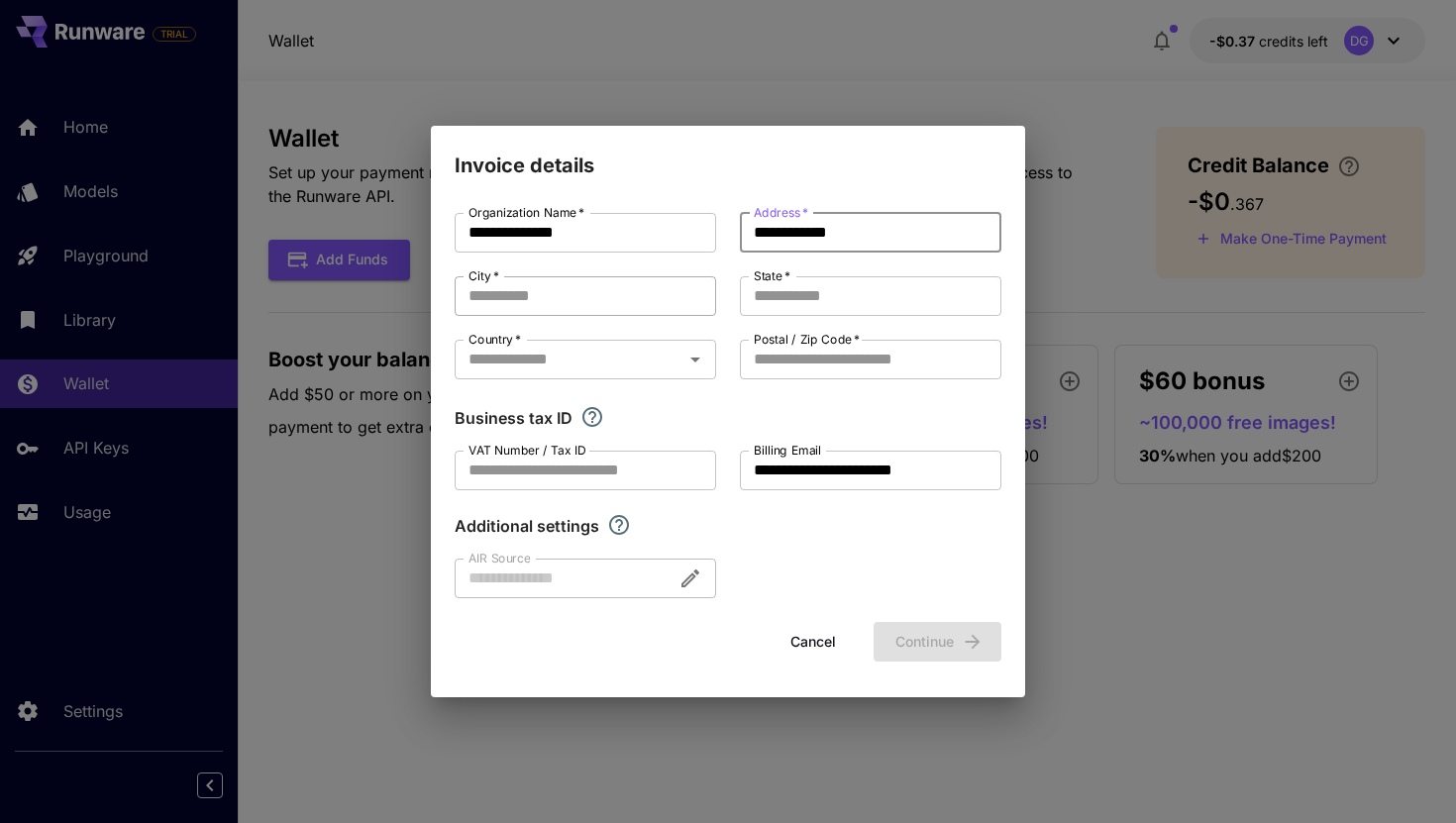 type on "**********" 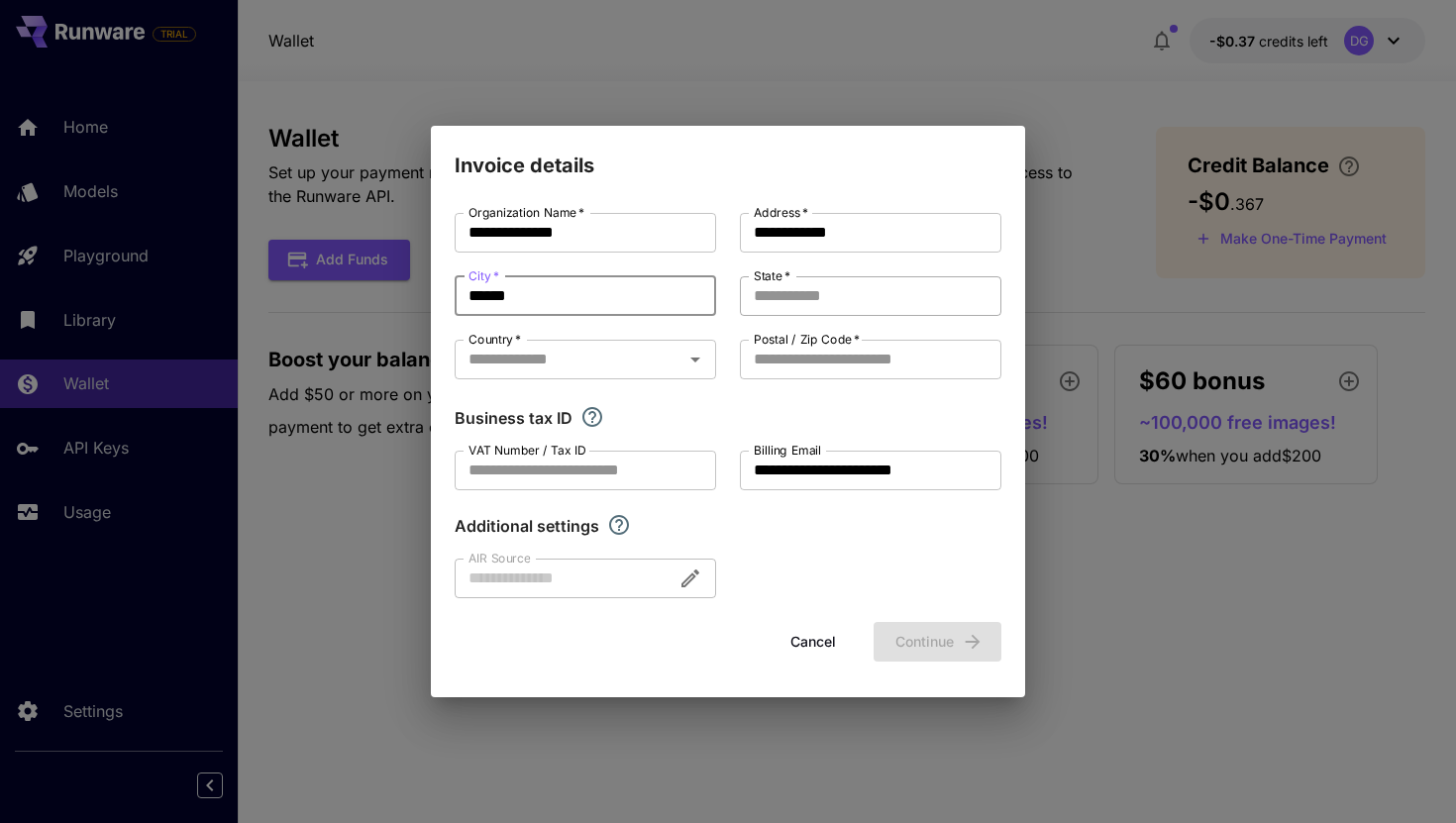 type on "******" 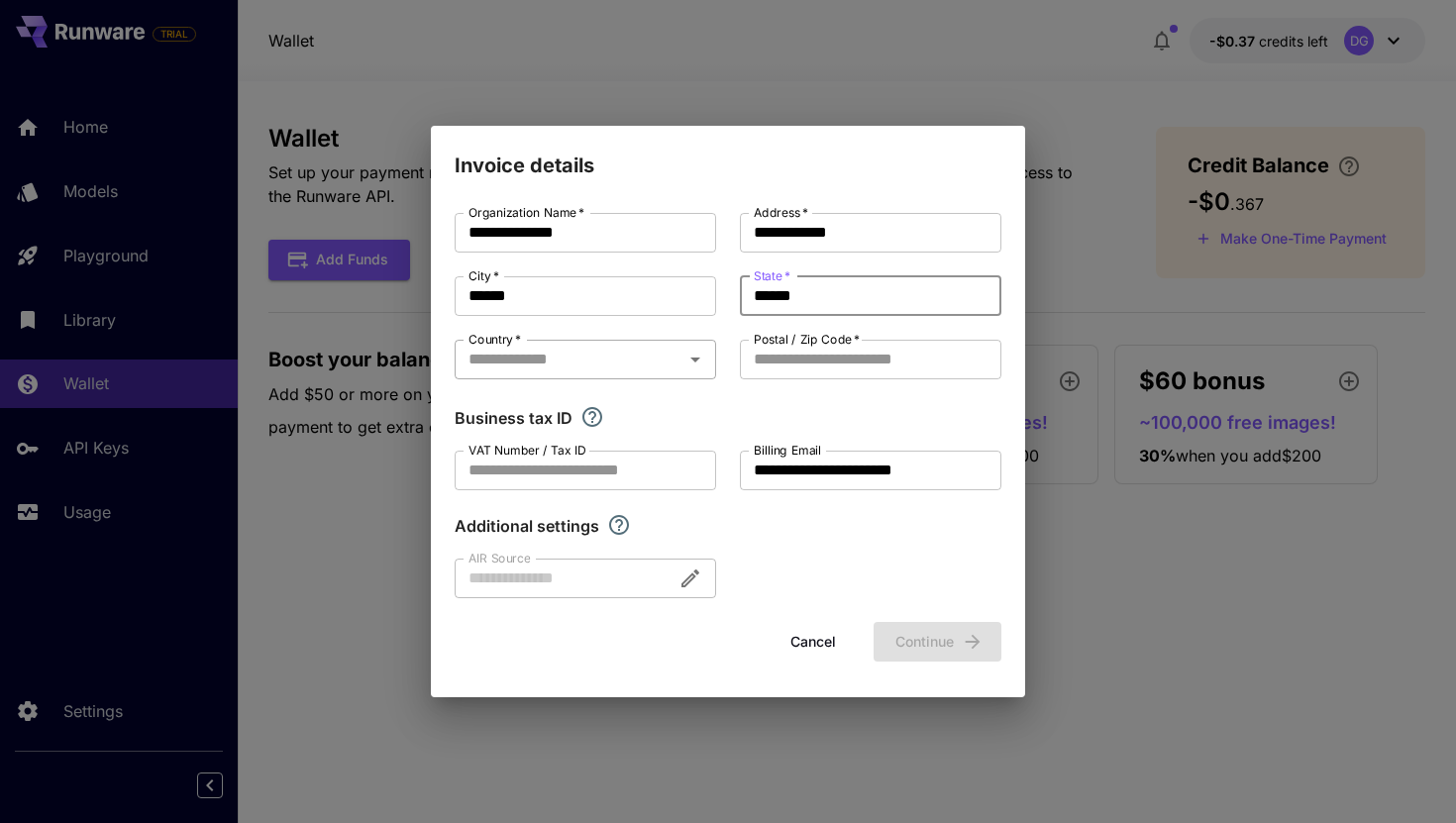 type on "******" 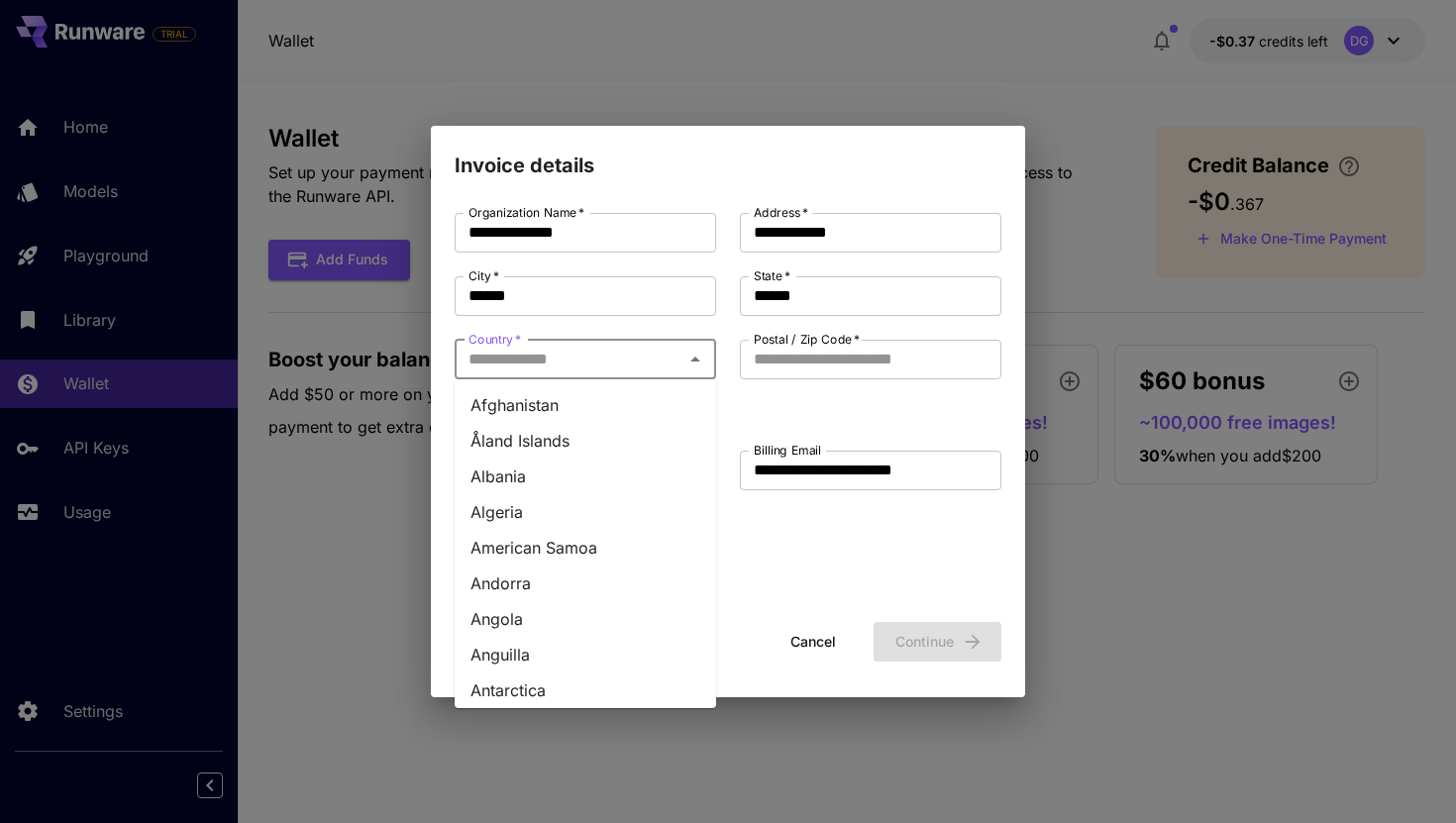 type on "*******" 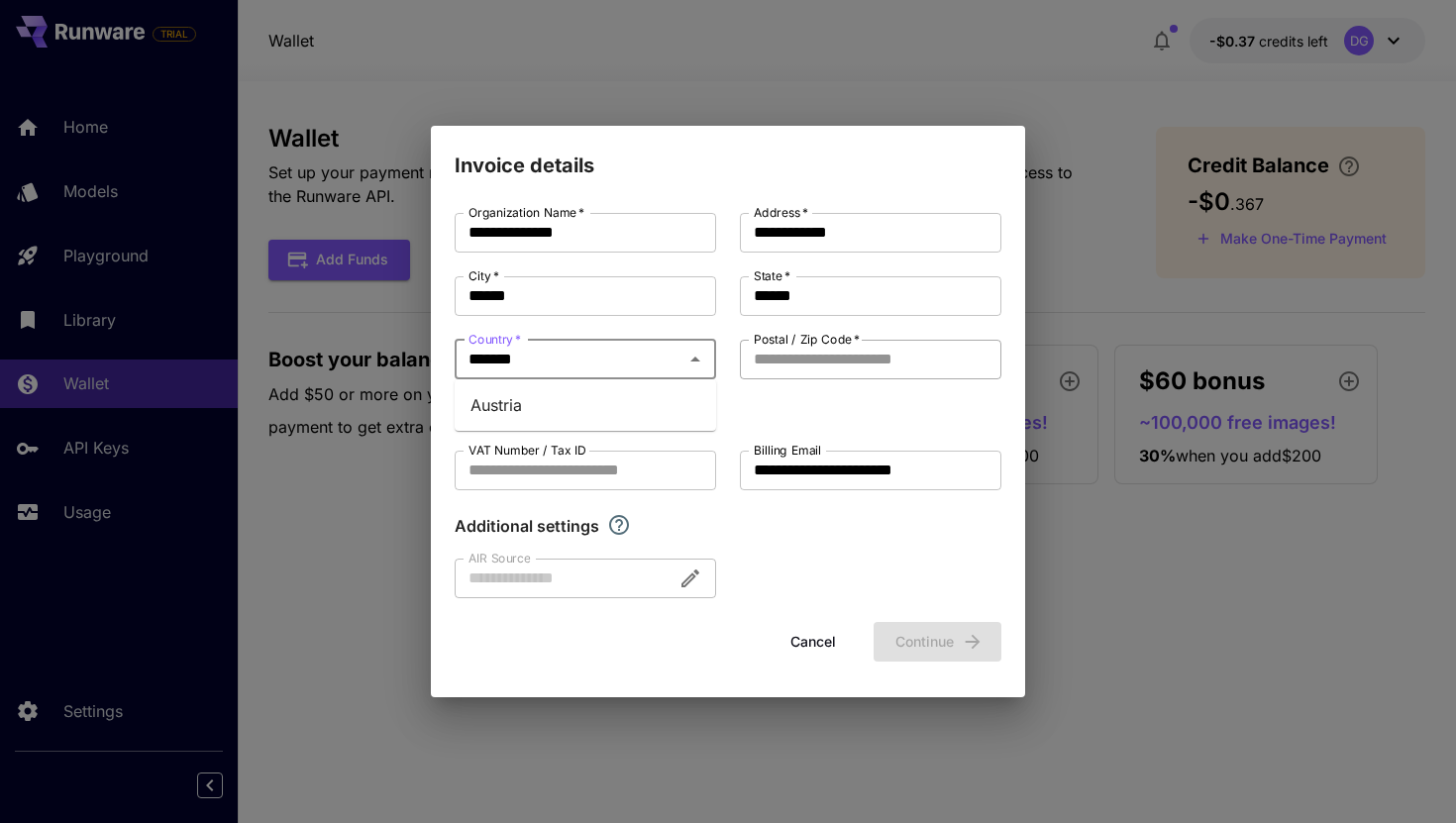 type 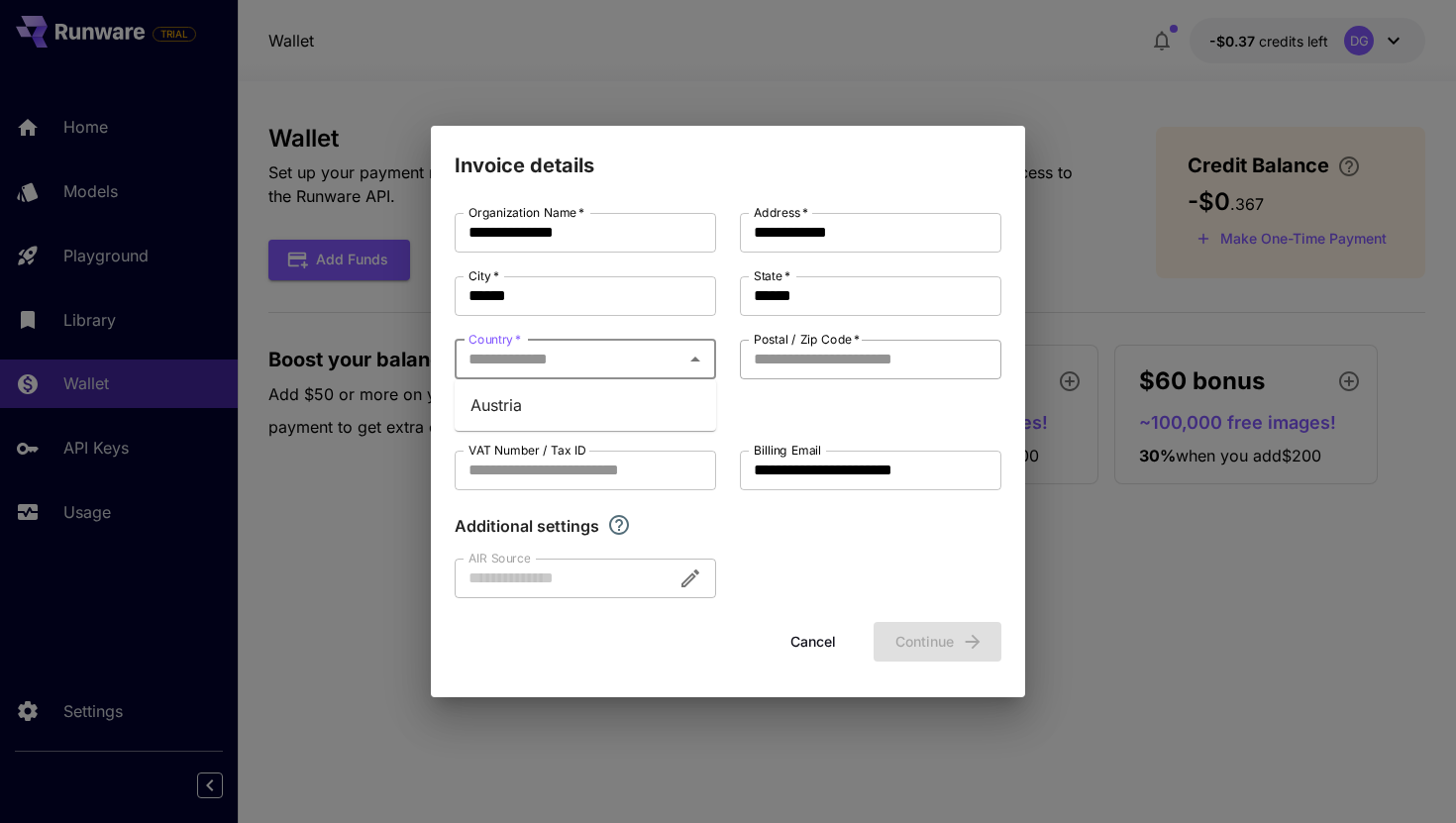 click on "Postal / Zip Code   *" at bounding box center (871, 360) 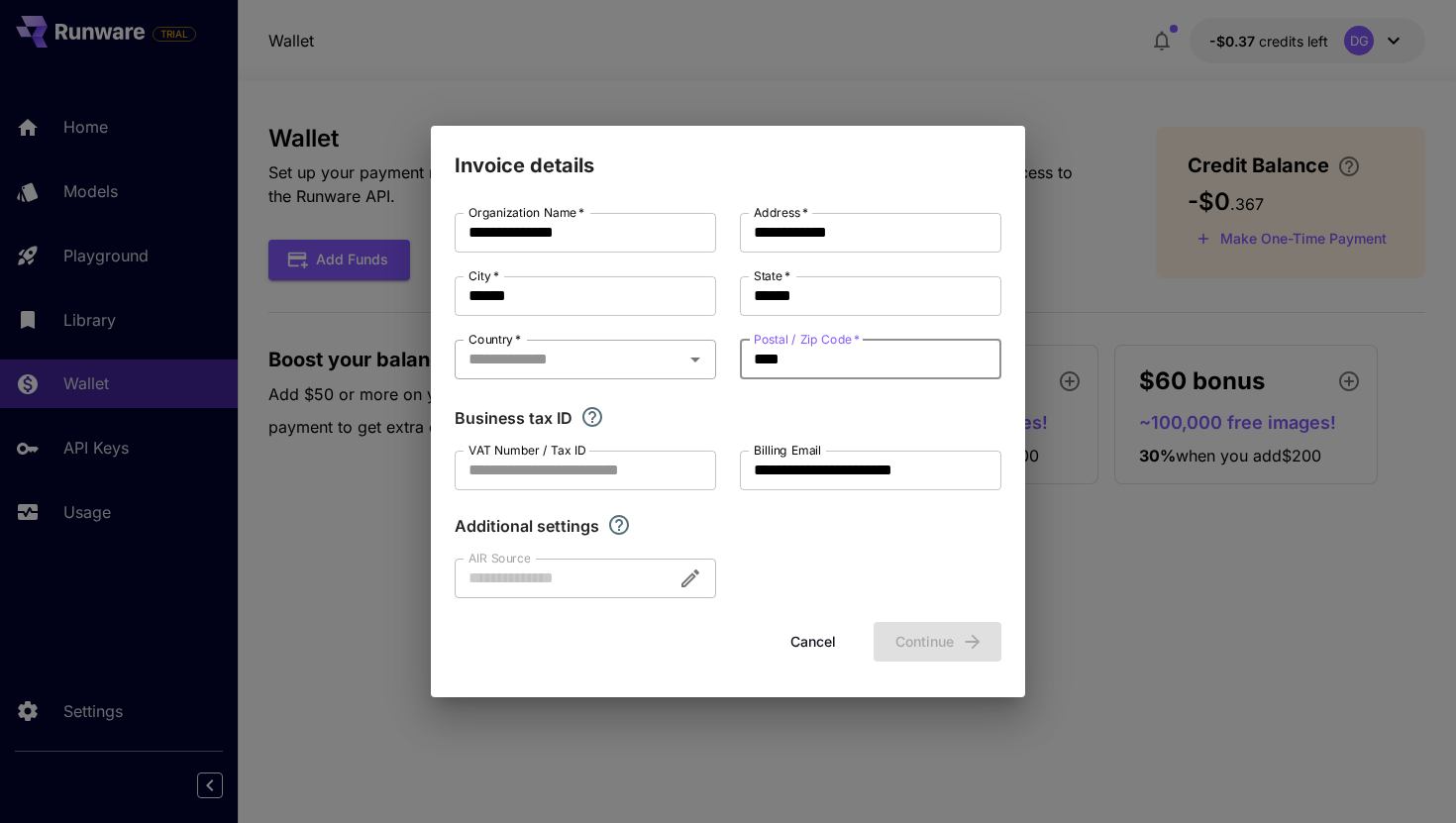 click on "Country   *" at bounding box center (585, 360) 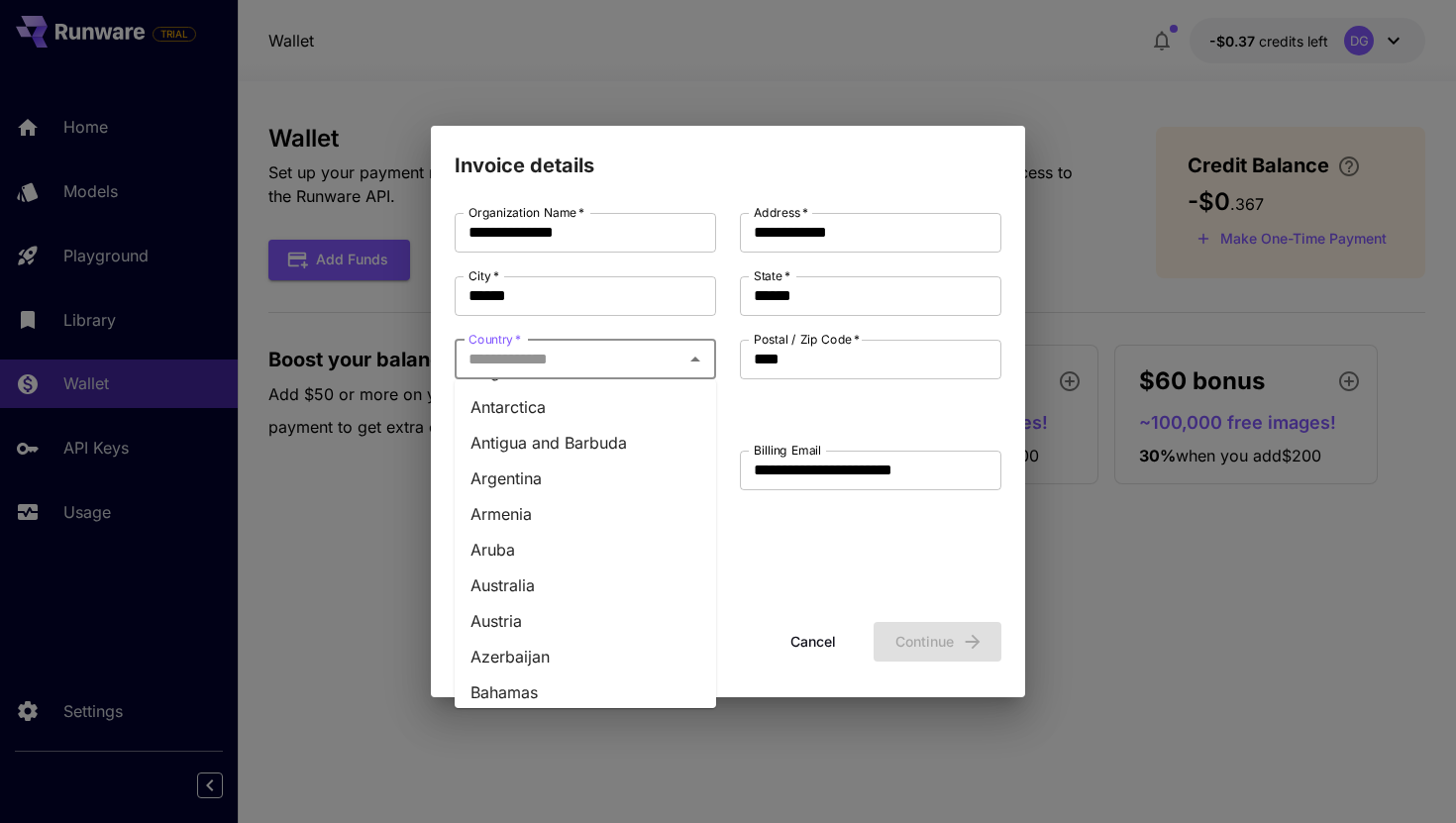 scroll, scrollTop: 291, scrollLeft: 0, axis: vertical 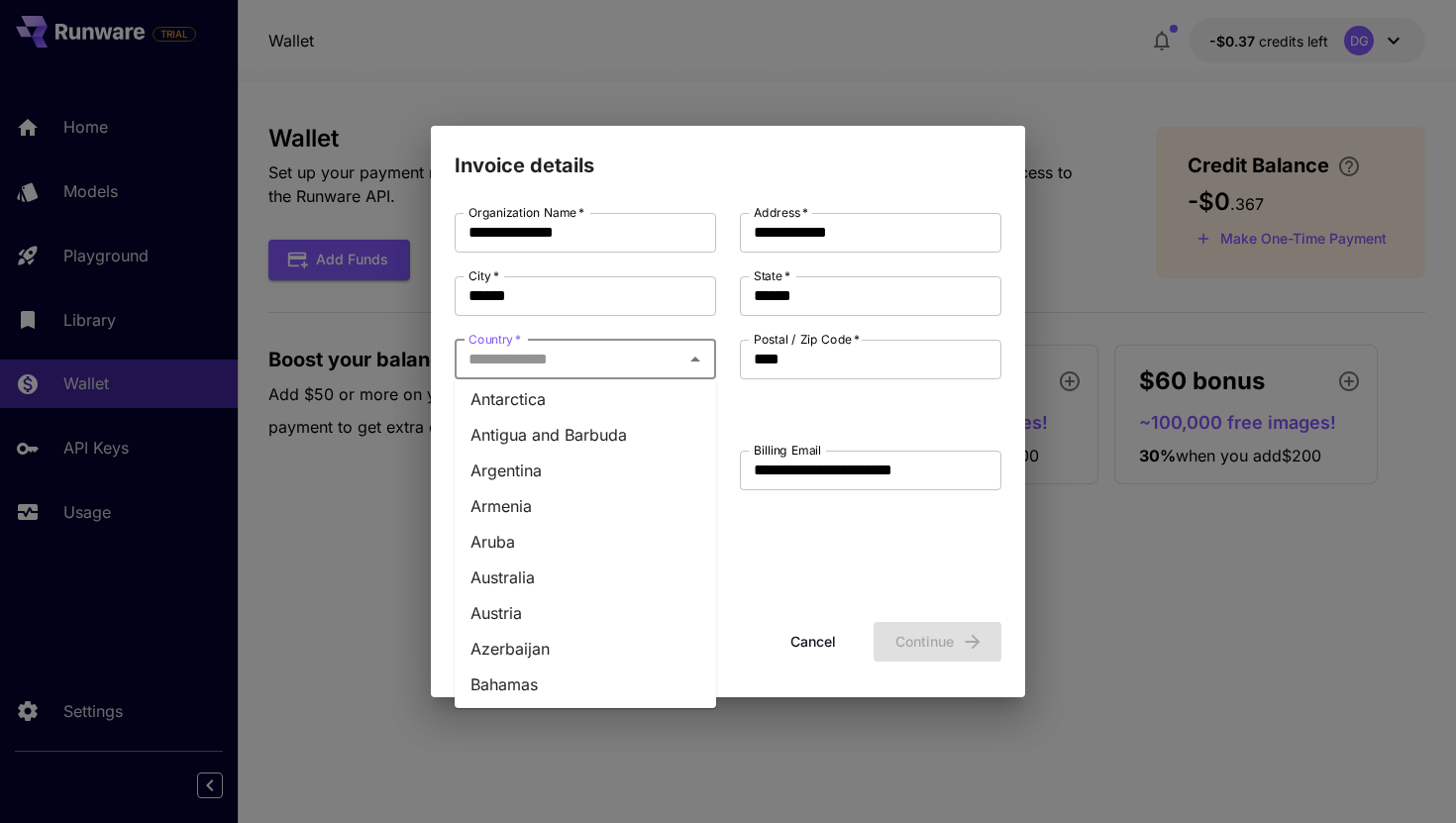 click on "Austria" at bounding box center [585, 613] 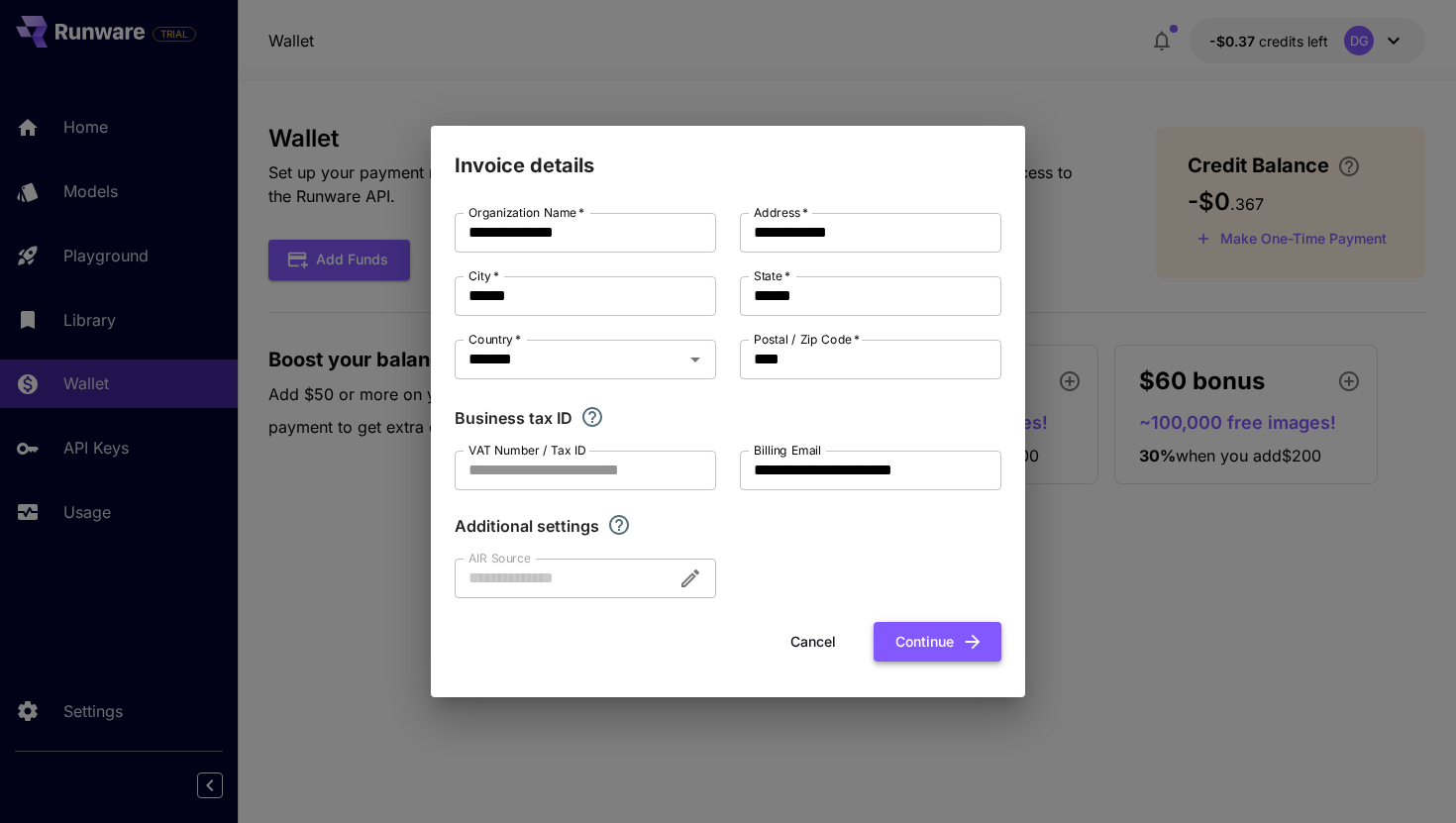 click on "Continue" at bounding box center (937, 642) 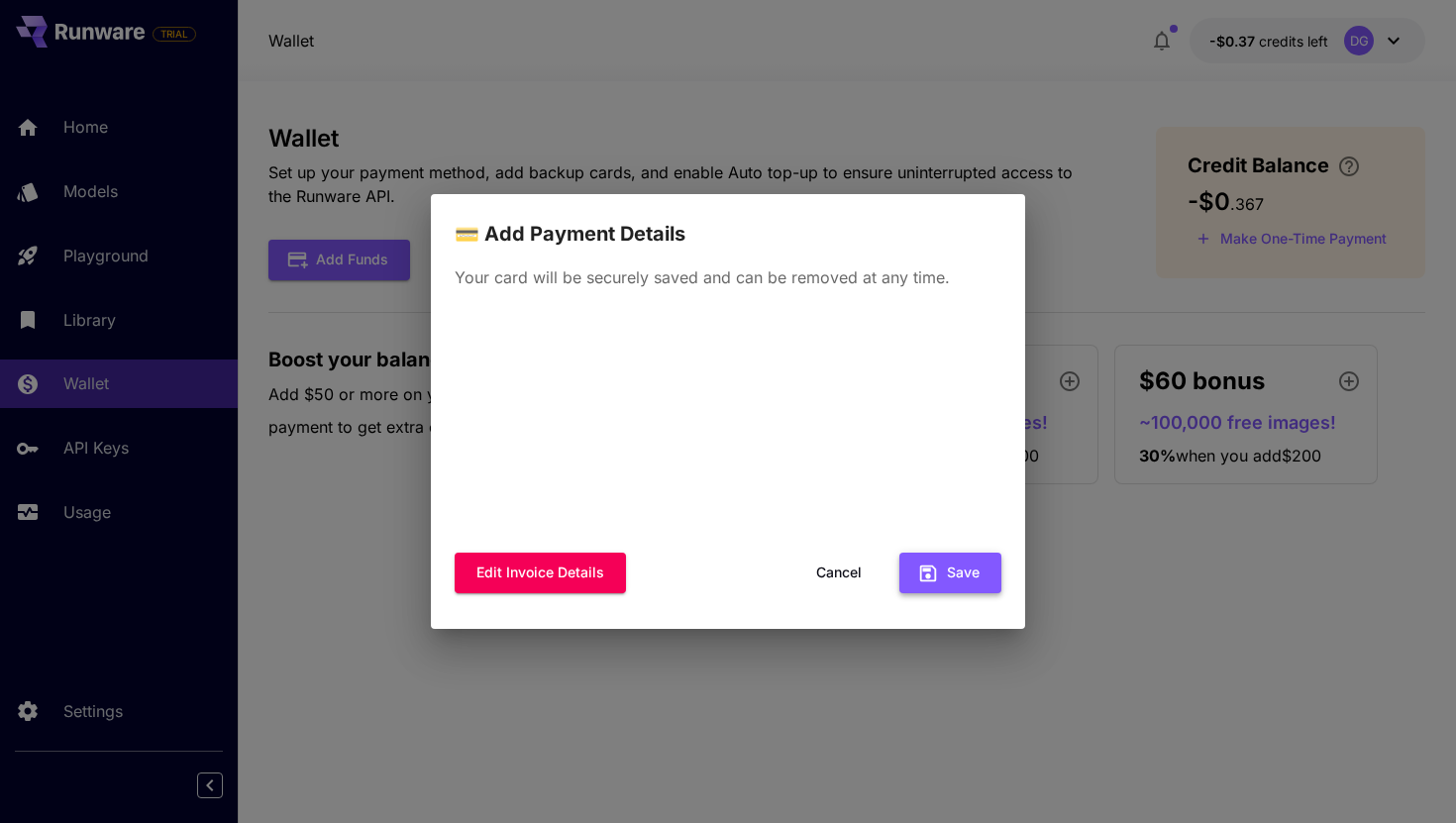 click on "Save" at bounding box center (950, 572) 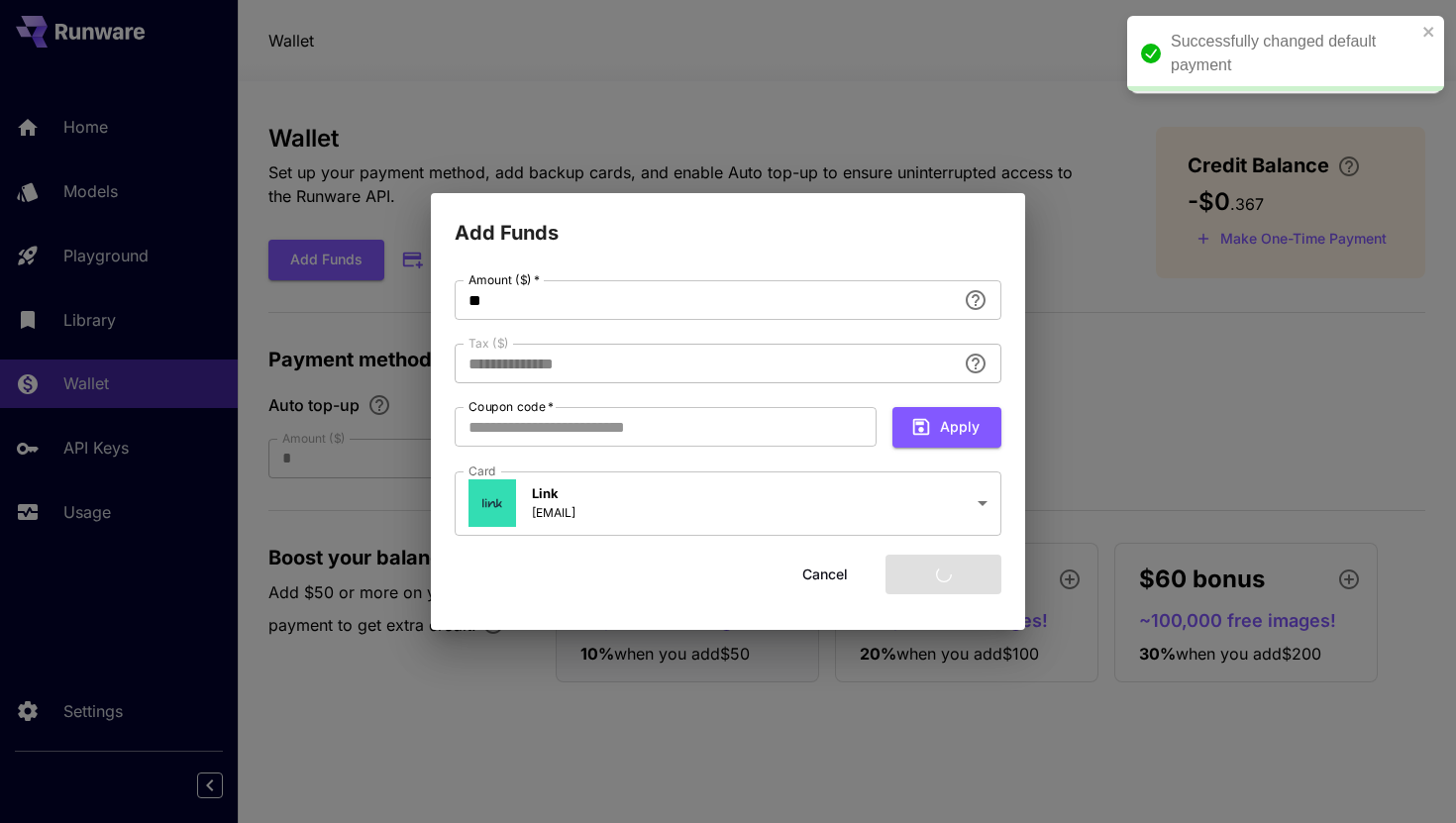 type on "****" 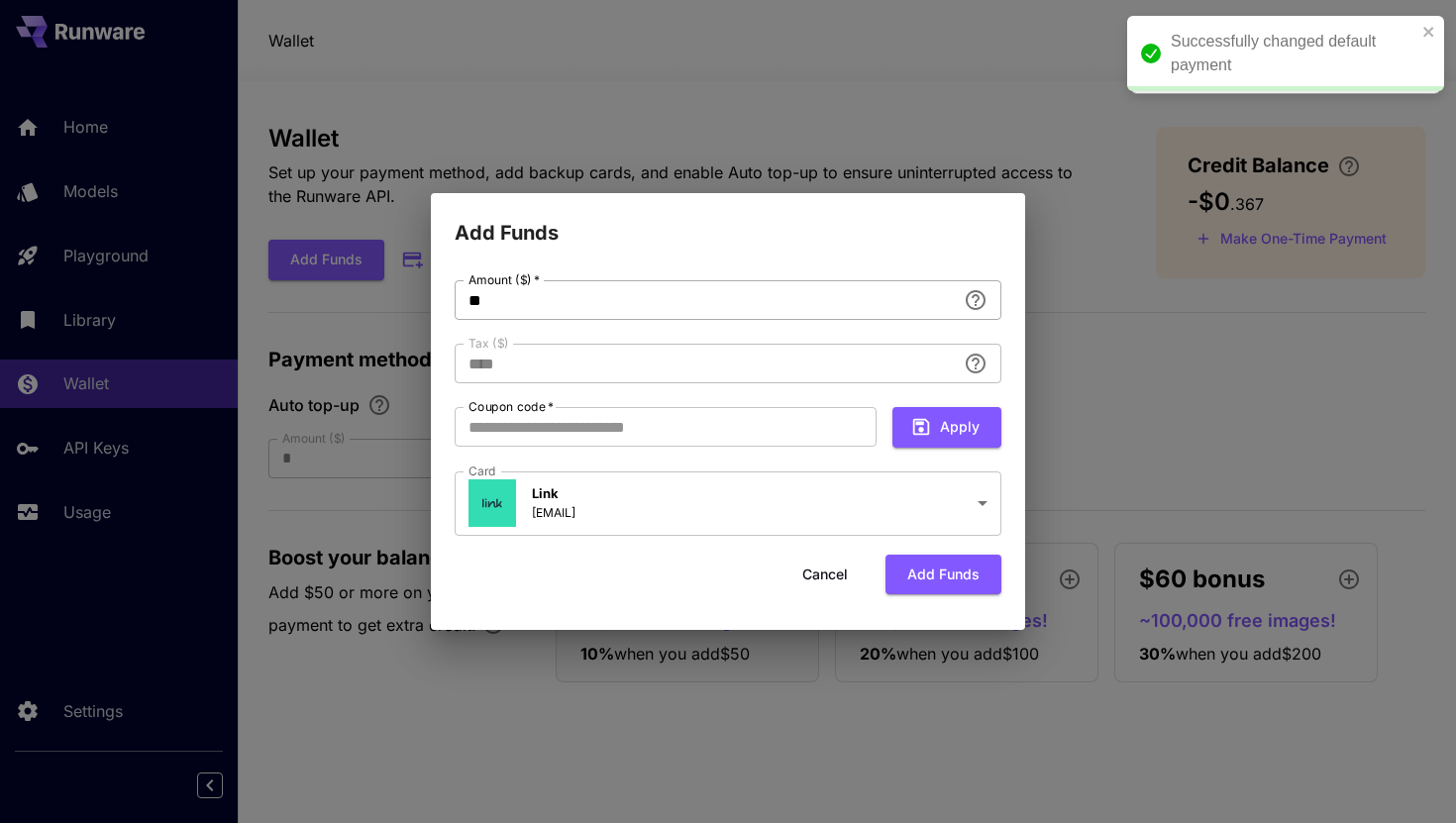click on "**" at bounding box center [705, 300] 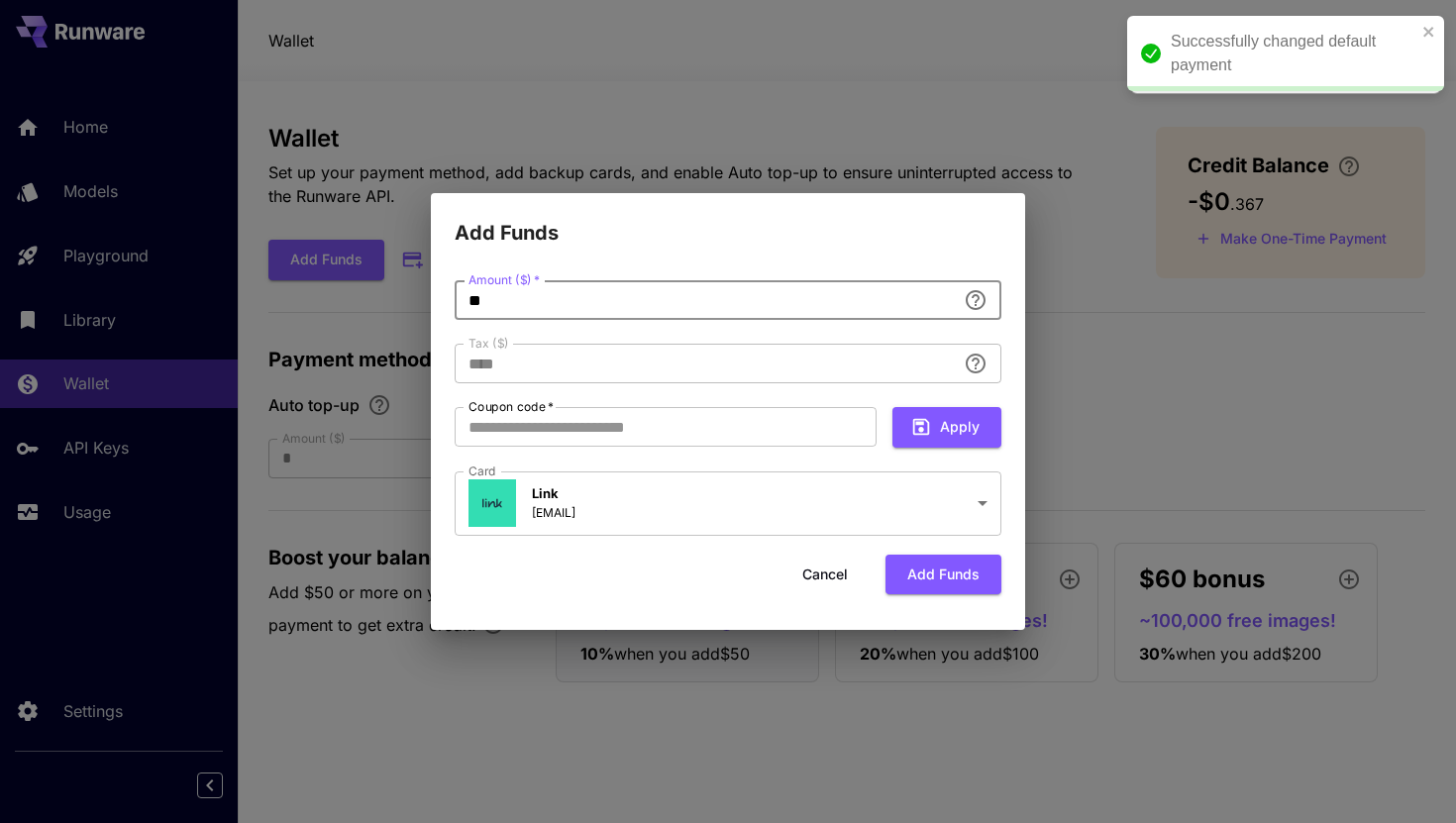 click on "**" at bounding box center [705, 300] 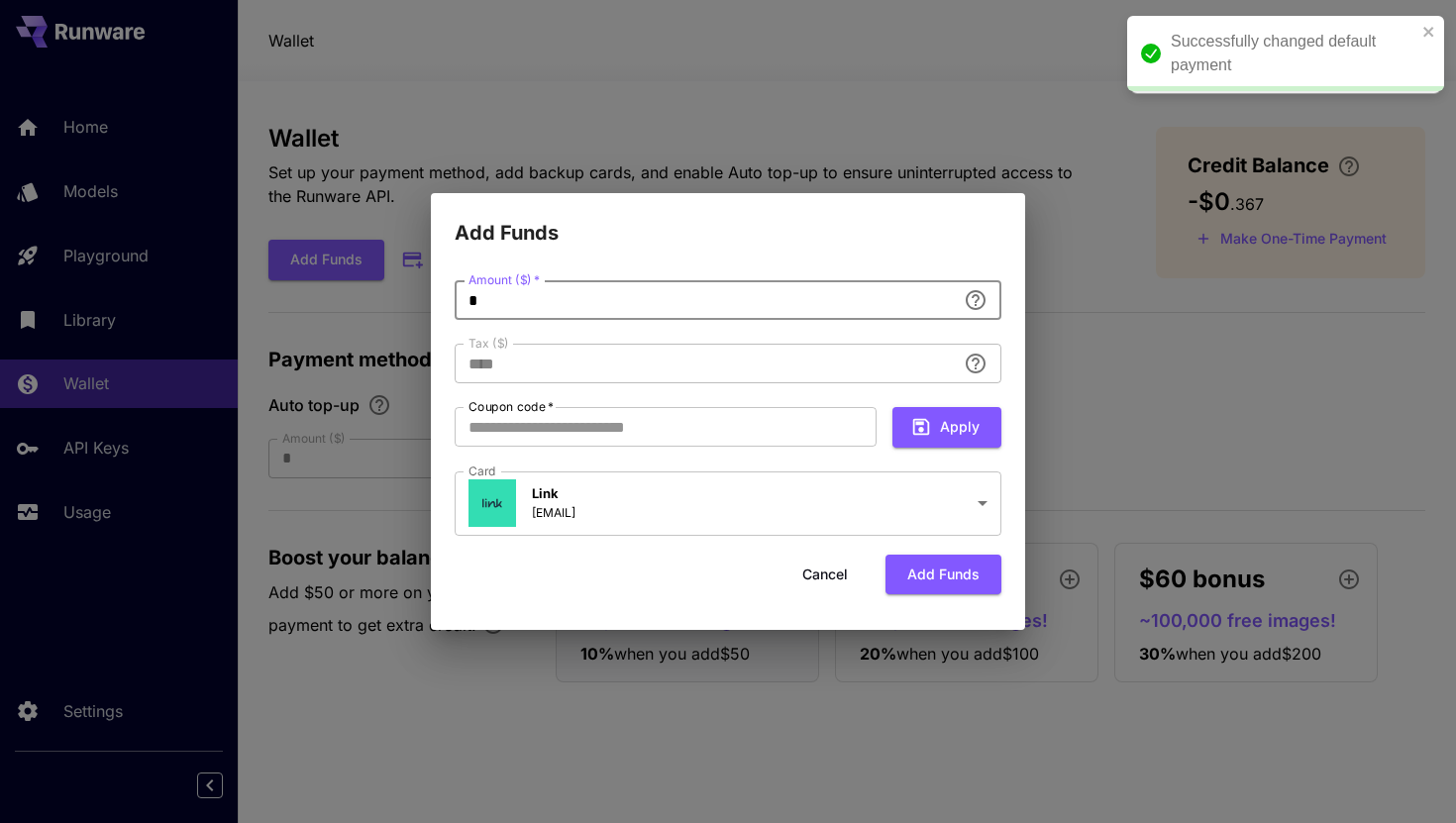 type on "**" 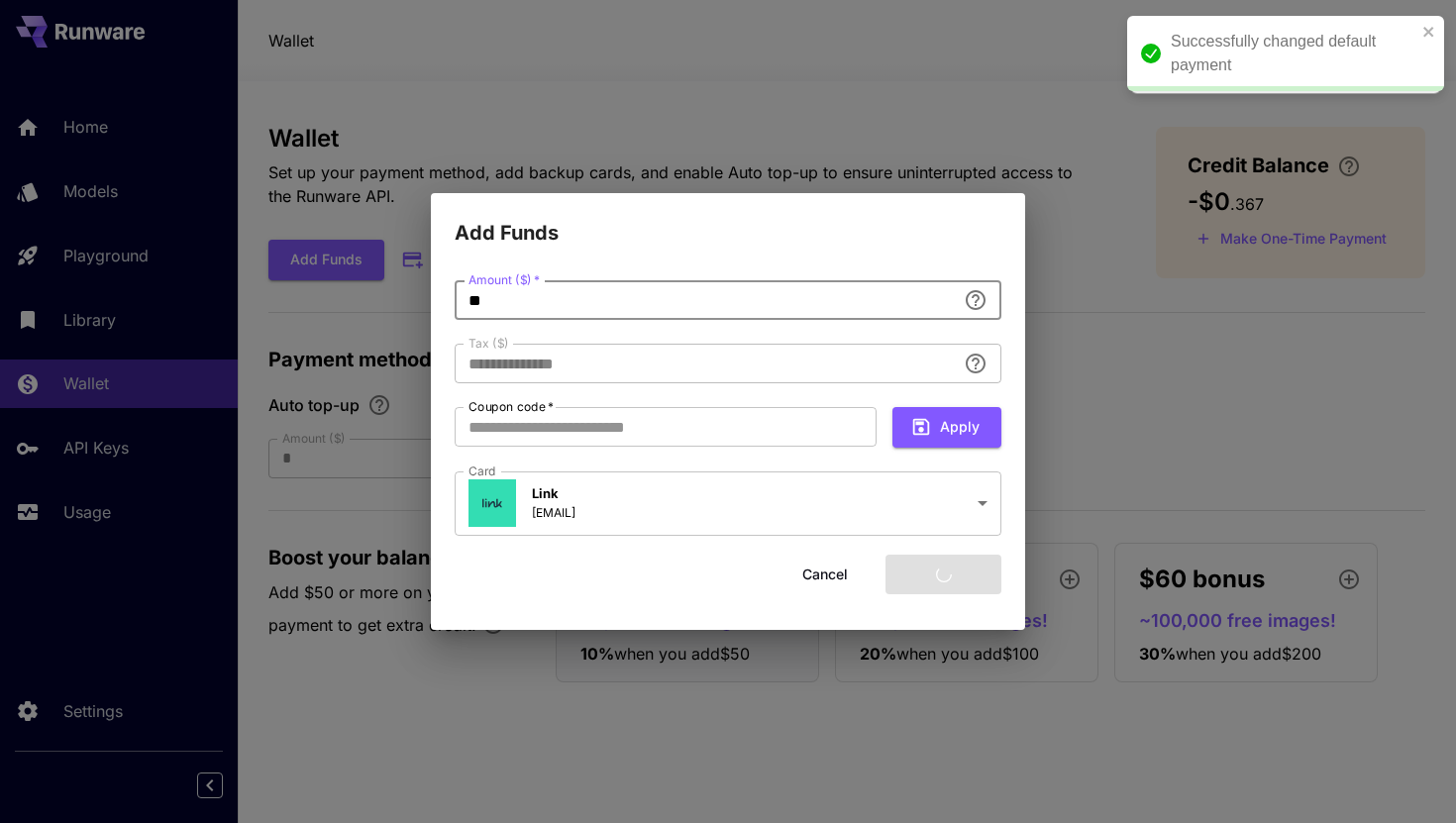 type on "****" 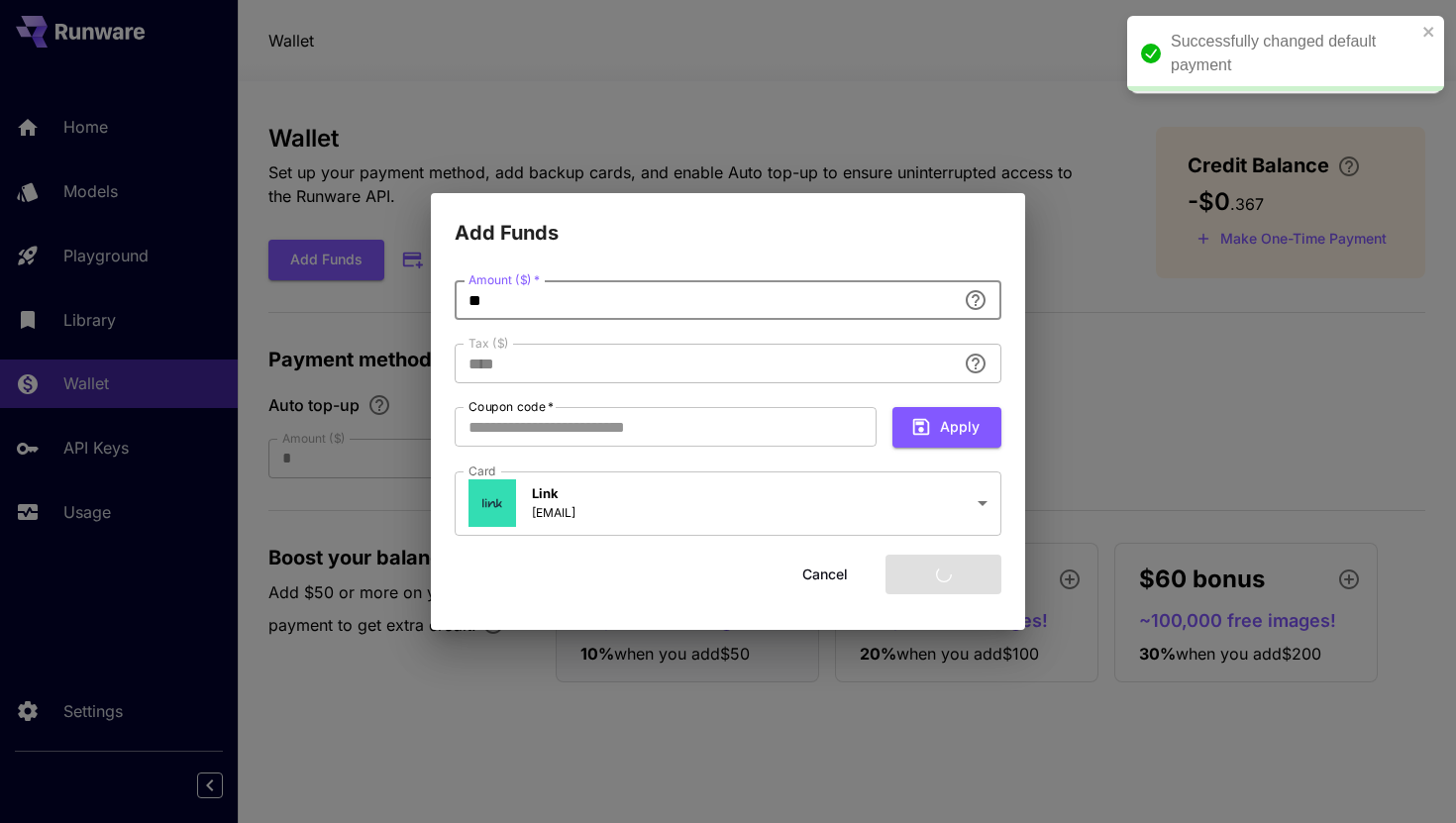 click on "**********" at bounding box center (728, 439) 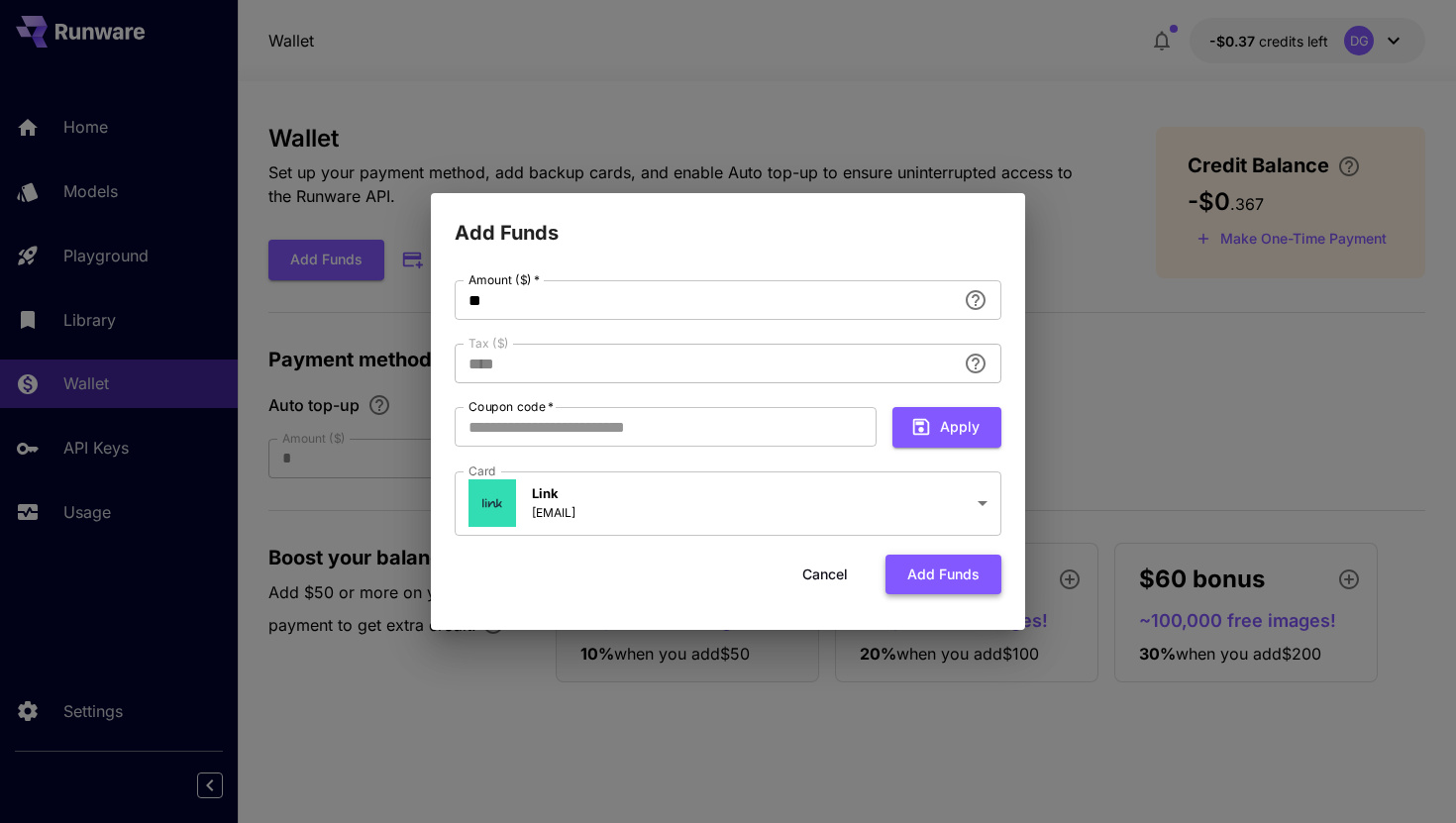 click on "Add funds" at bounding box center [943, 574] 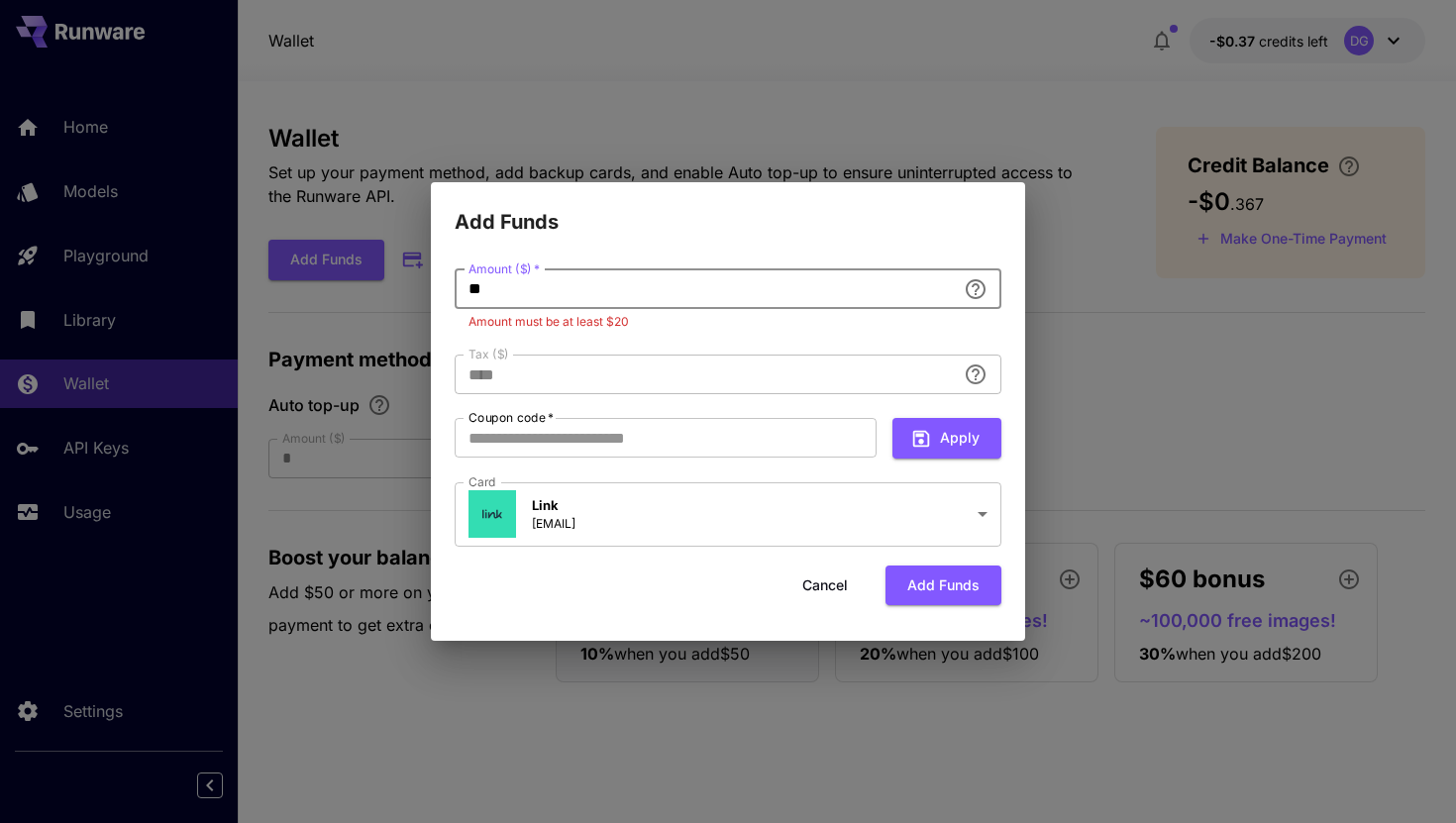 click on "**" at bounding box center [705, 289] 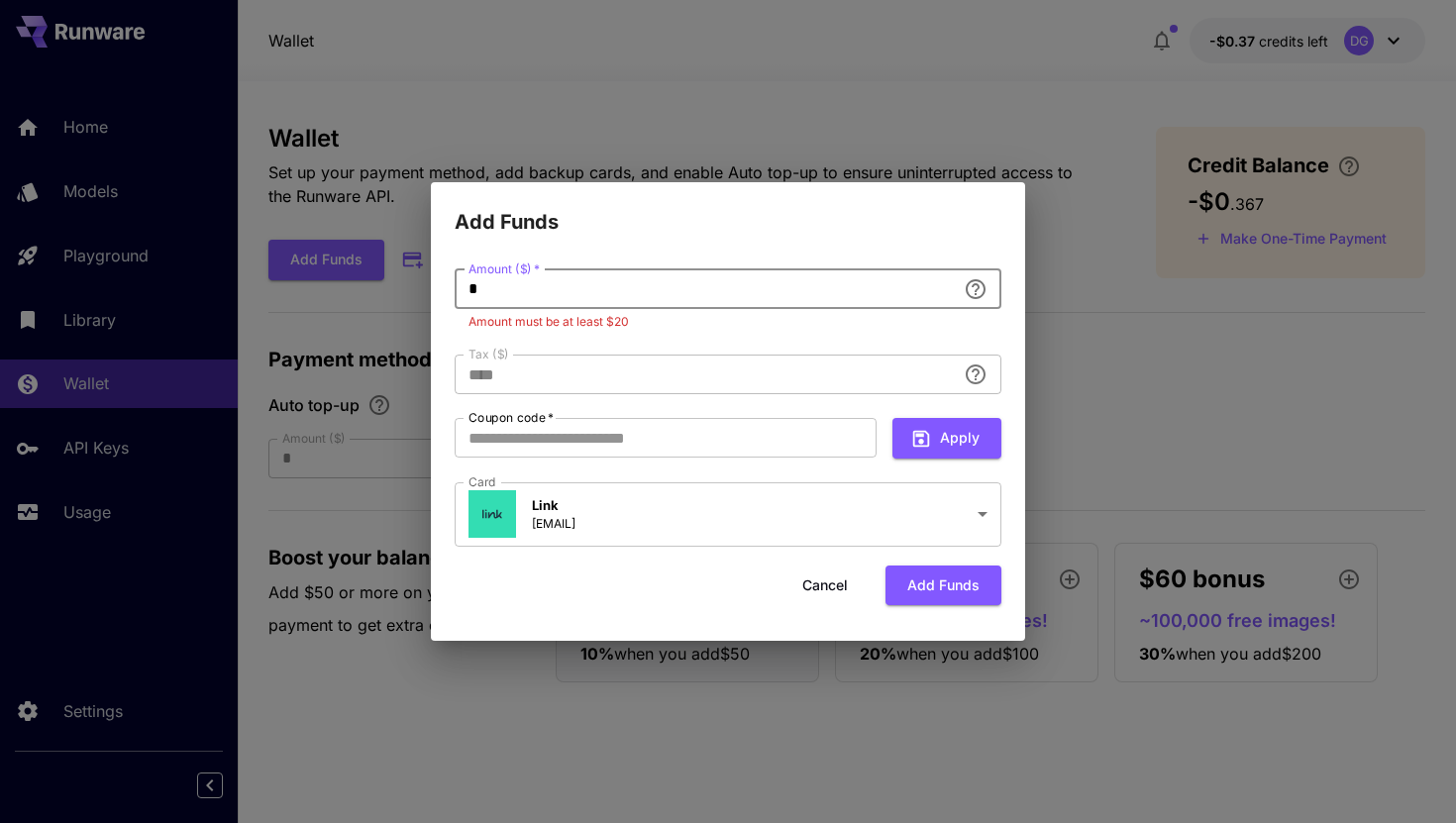 type on "**" 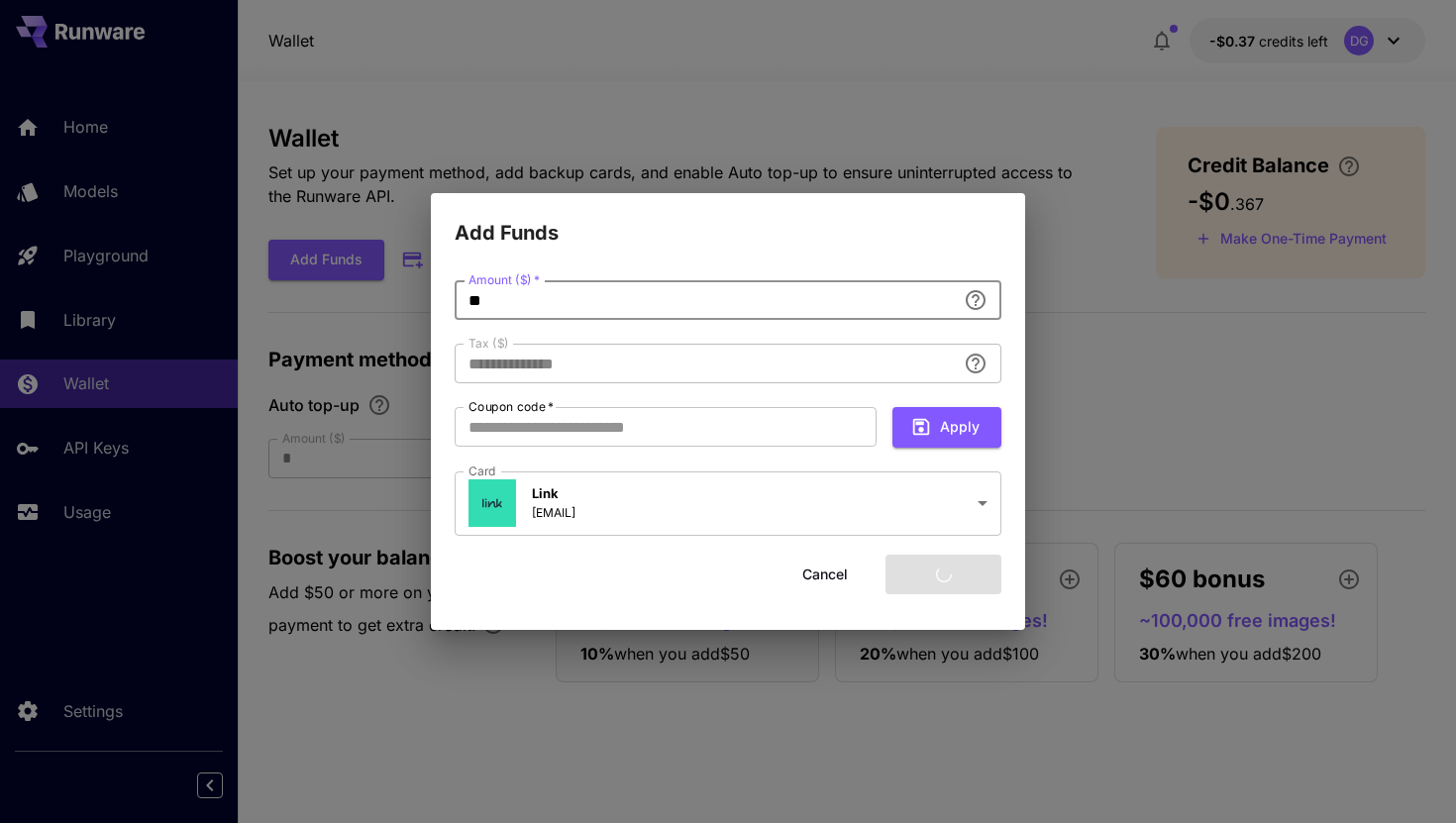 type on "****" 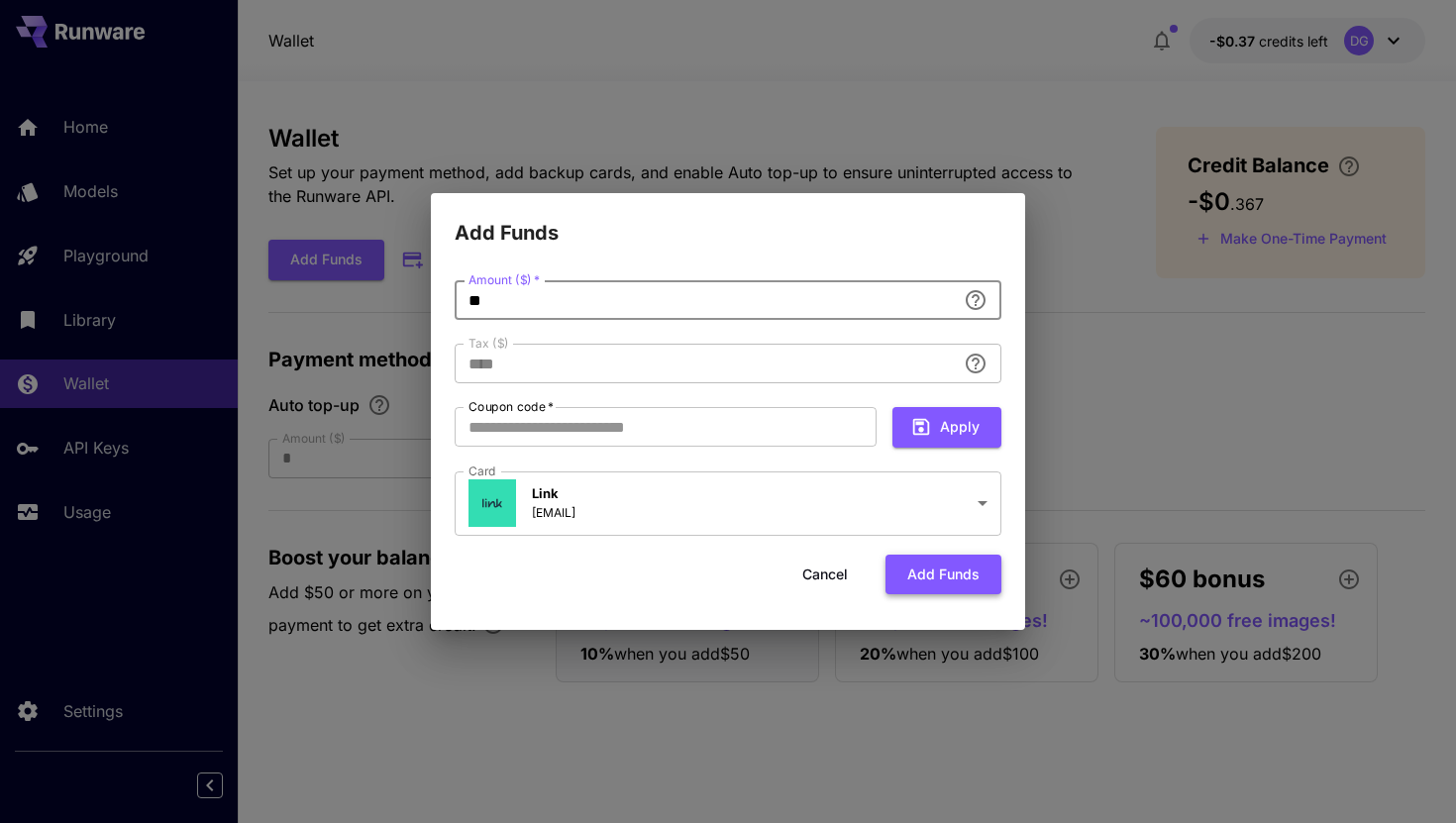 type on "**" 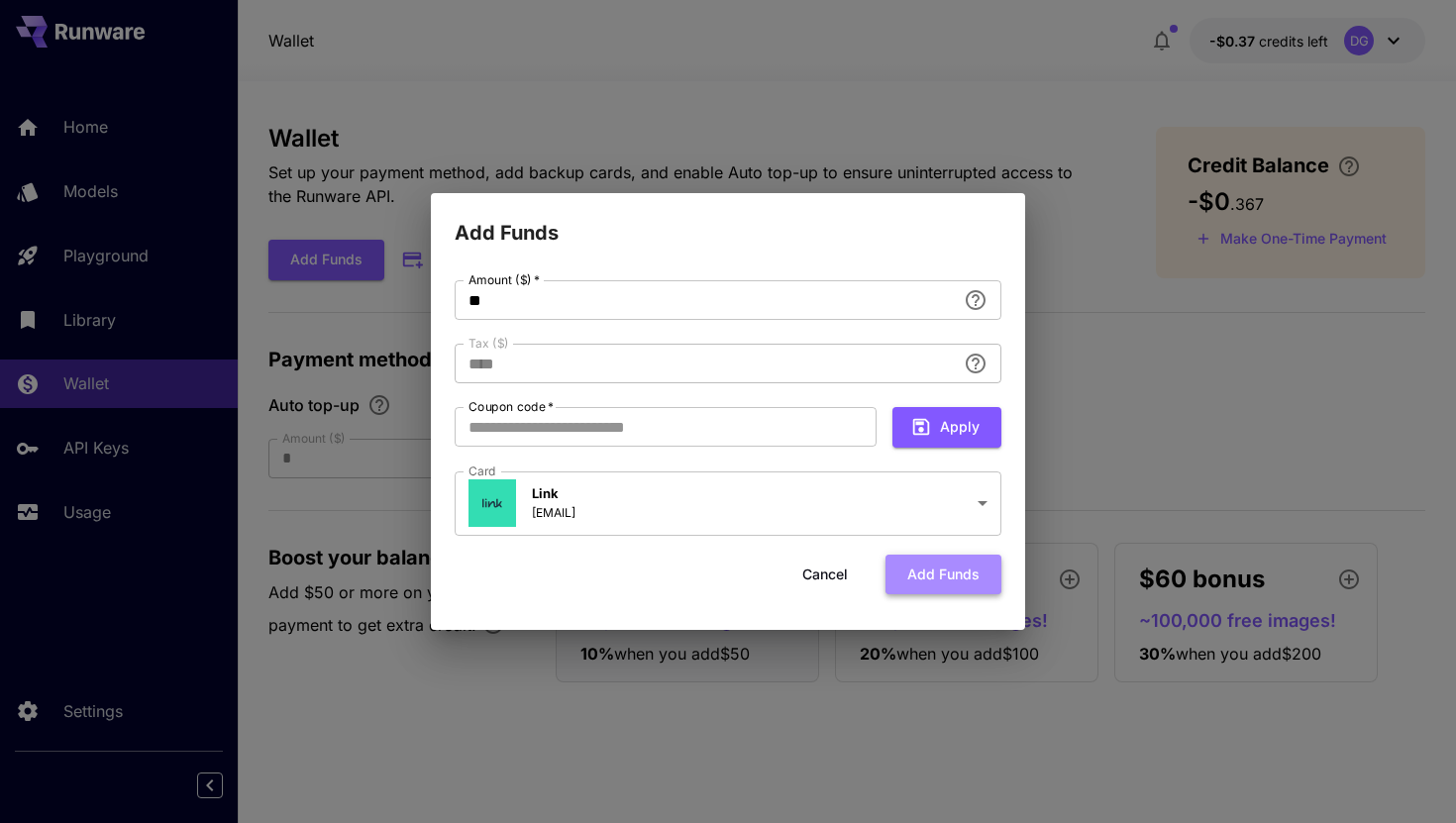 click on "Add funds" at bounding box center [943, 574] 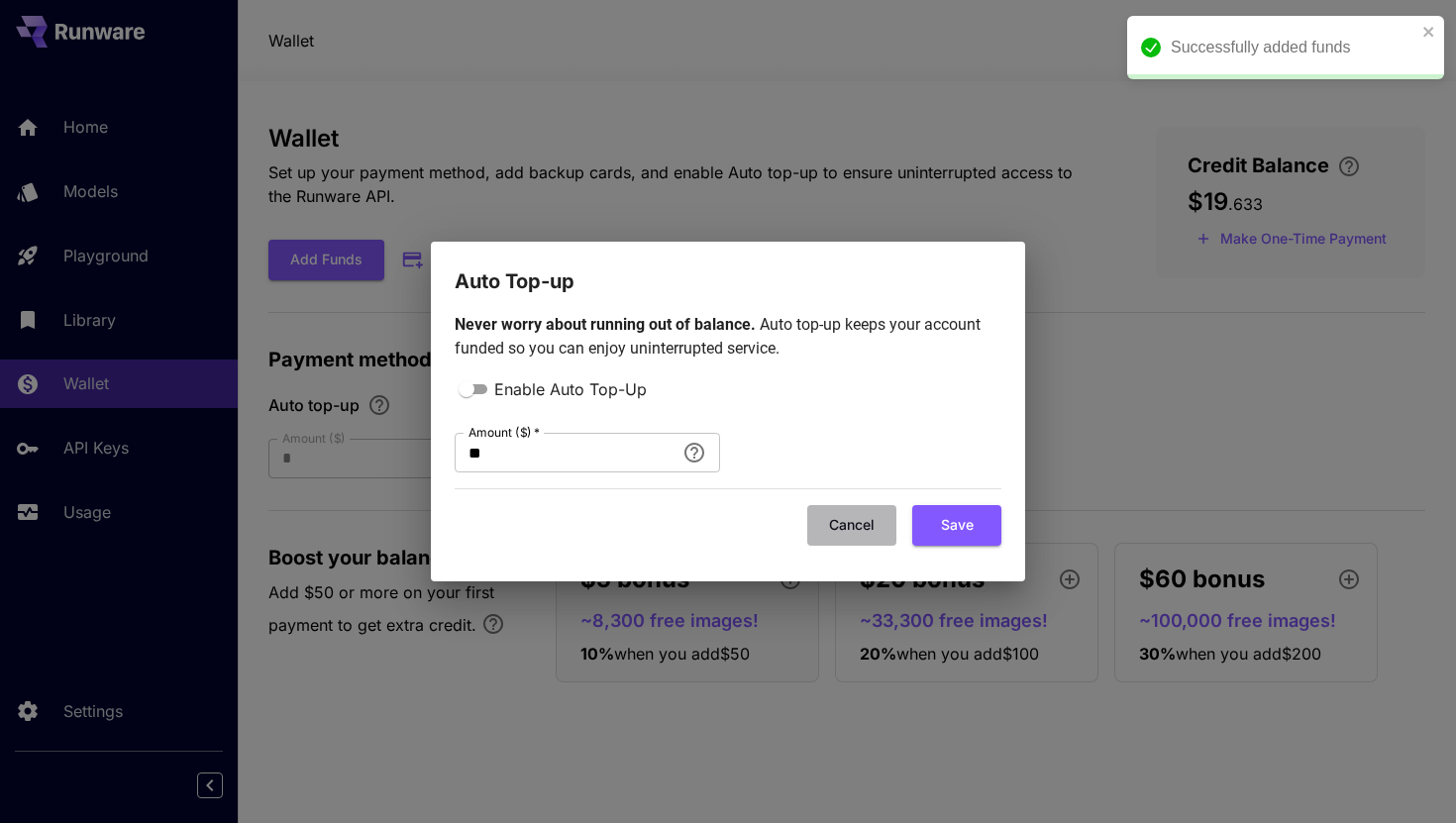 click on "Cancel" at bounding box center (852, 525) 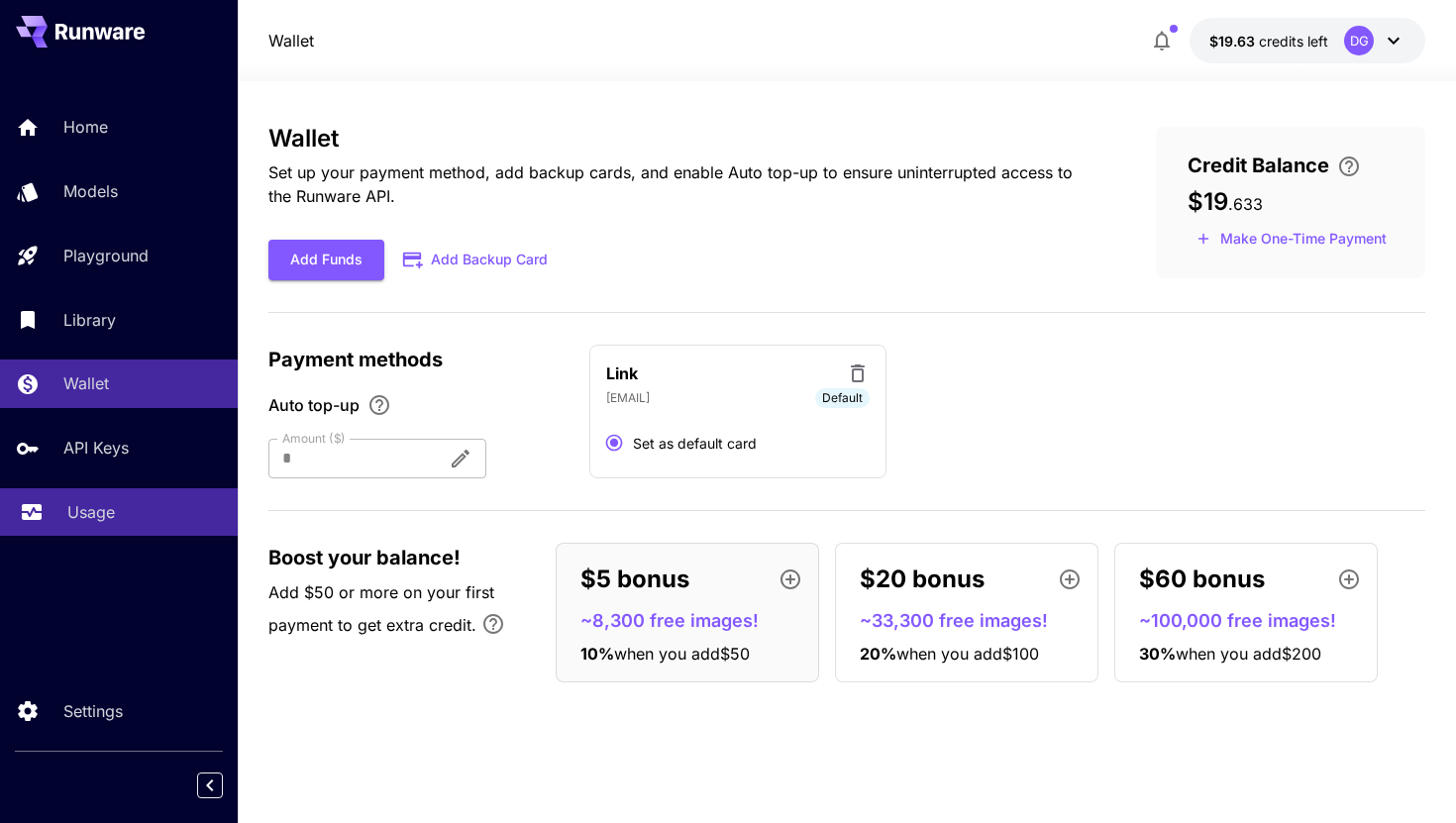 click on "Usage" at bounding box center [91, 512] 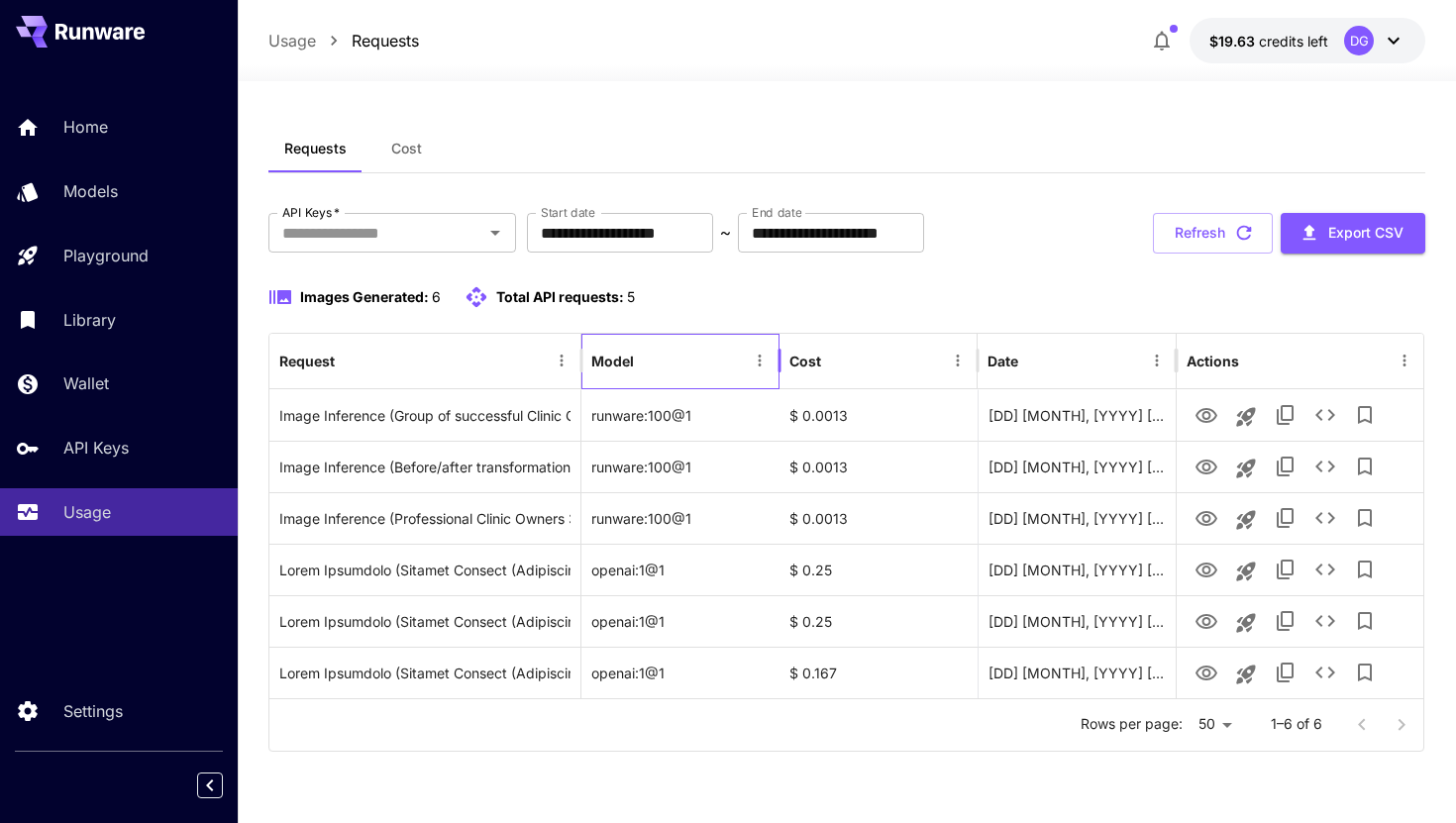 click on "Model" at bounding box center (612, 360) 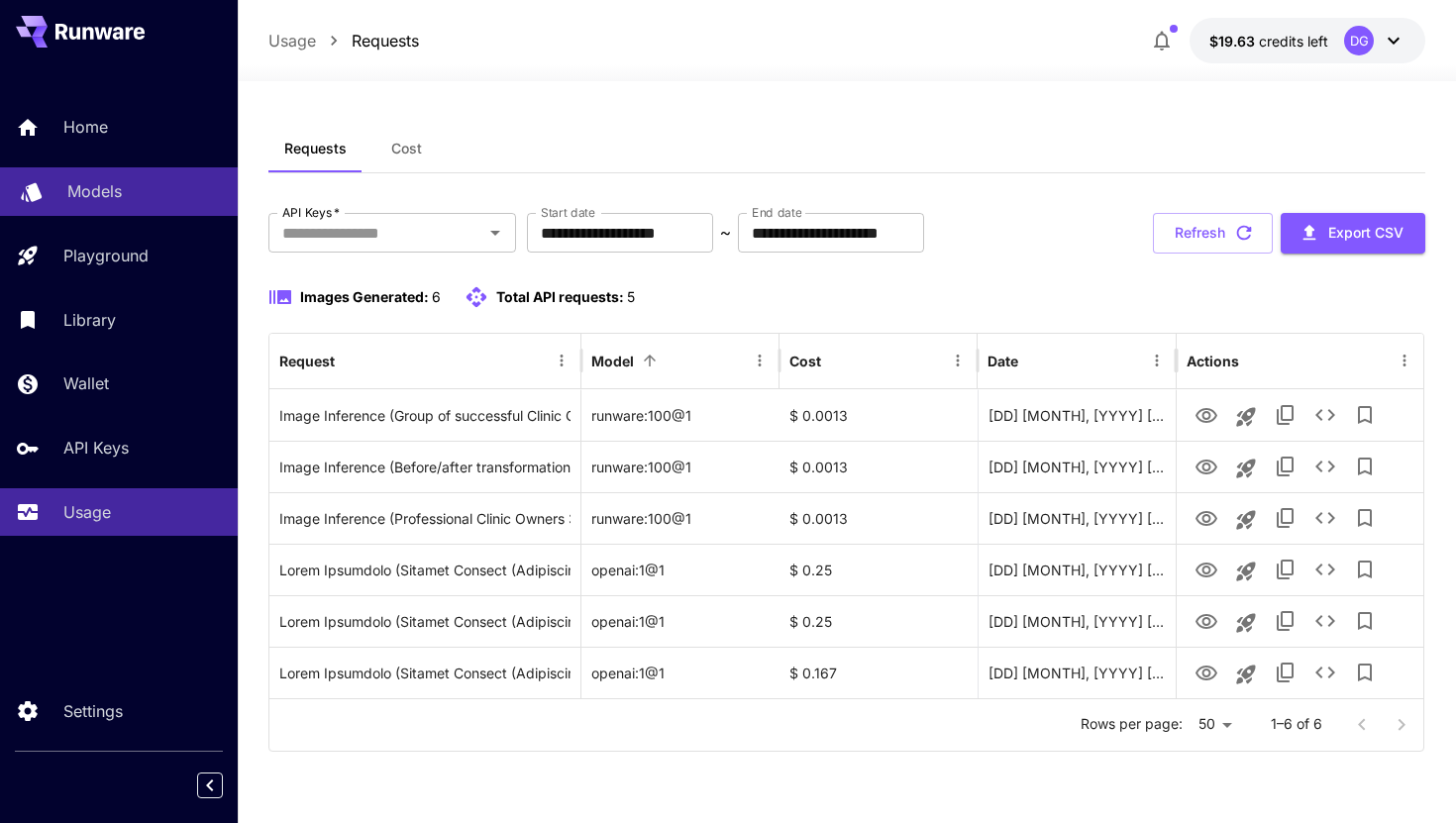 click on "Models" at bounding box center (94, 191) 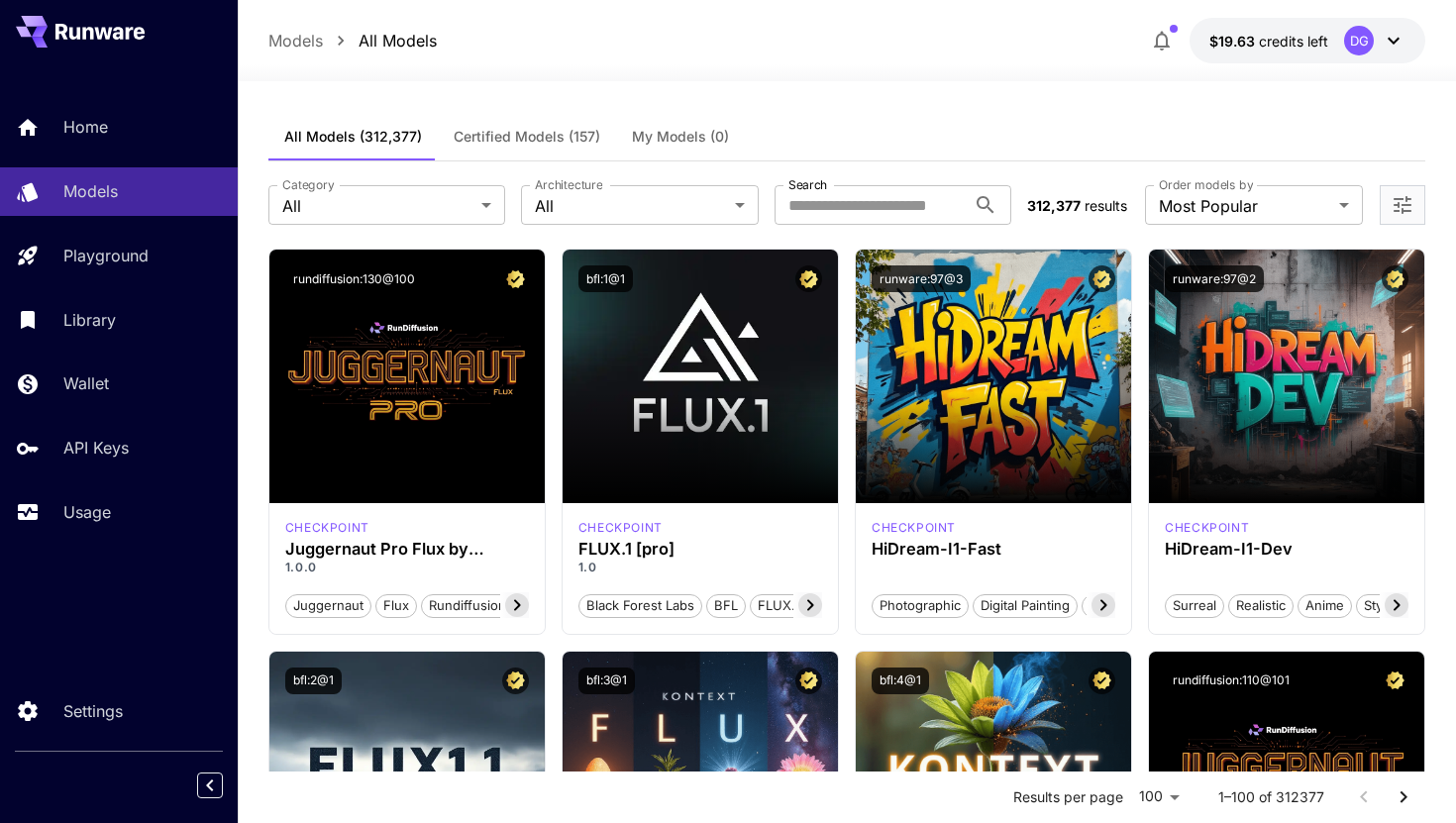 click on "Certified Models (157)" at bounding box center [527, 137] 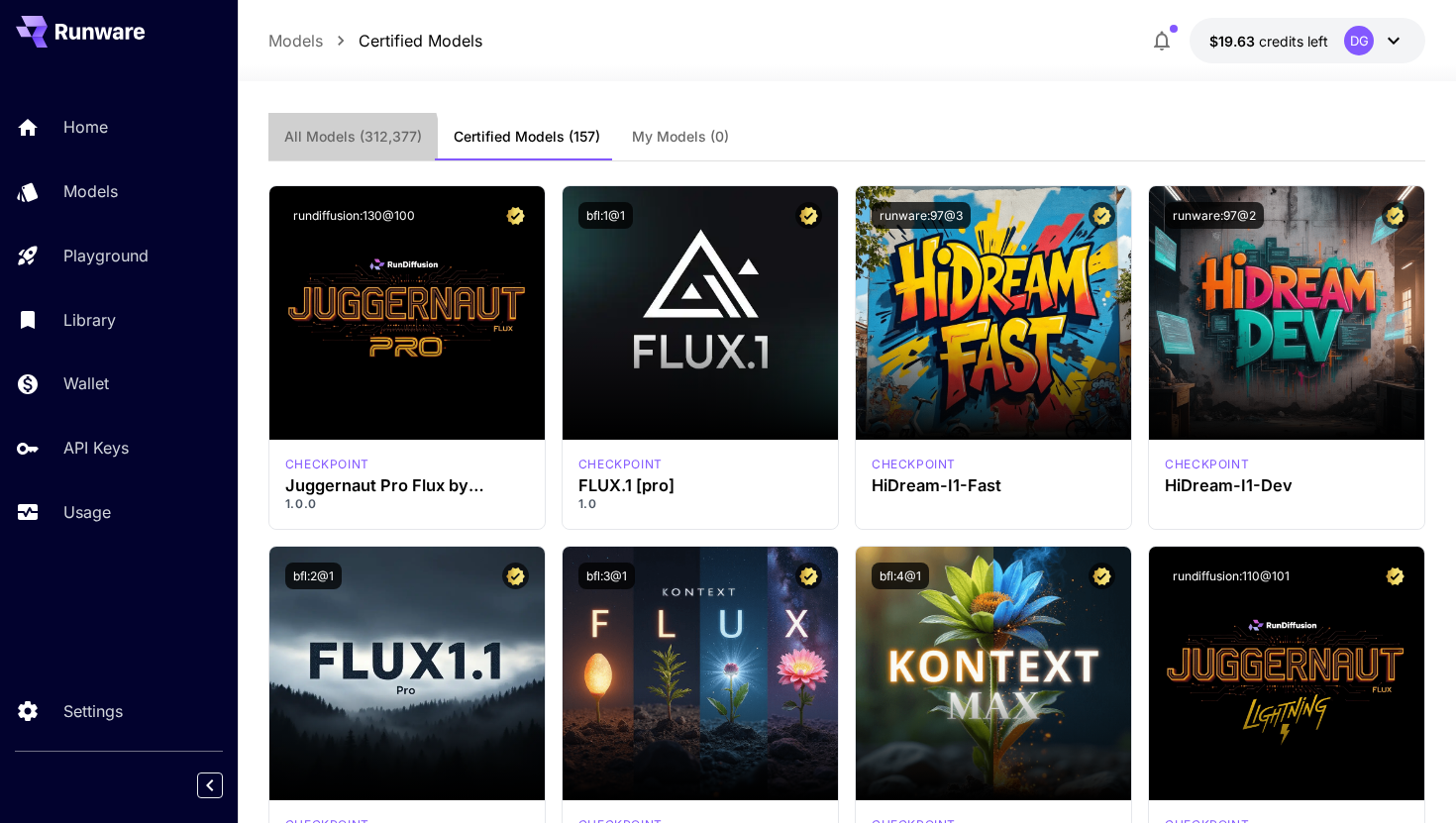 click on "All Models (312,377)" at bounding box center [353, 137] 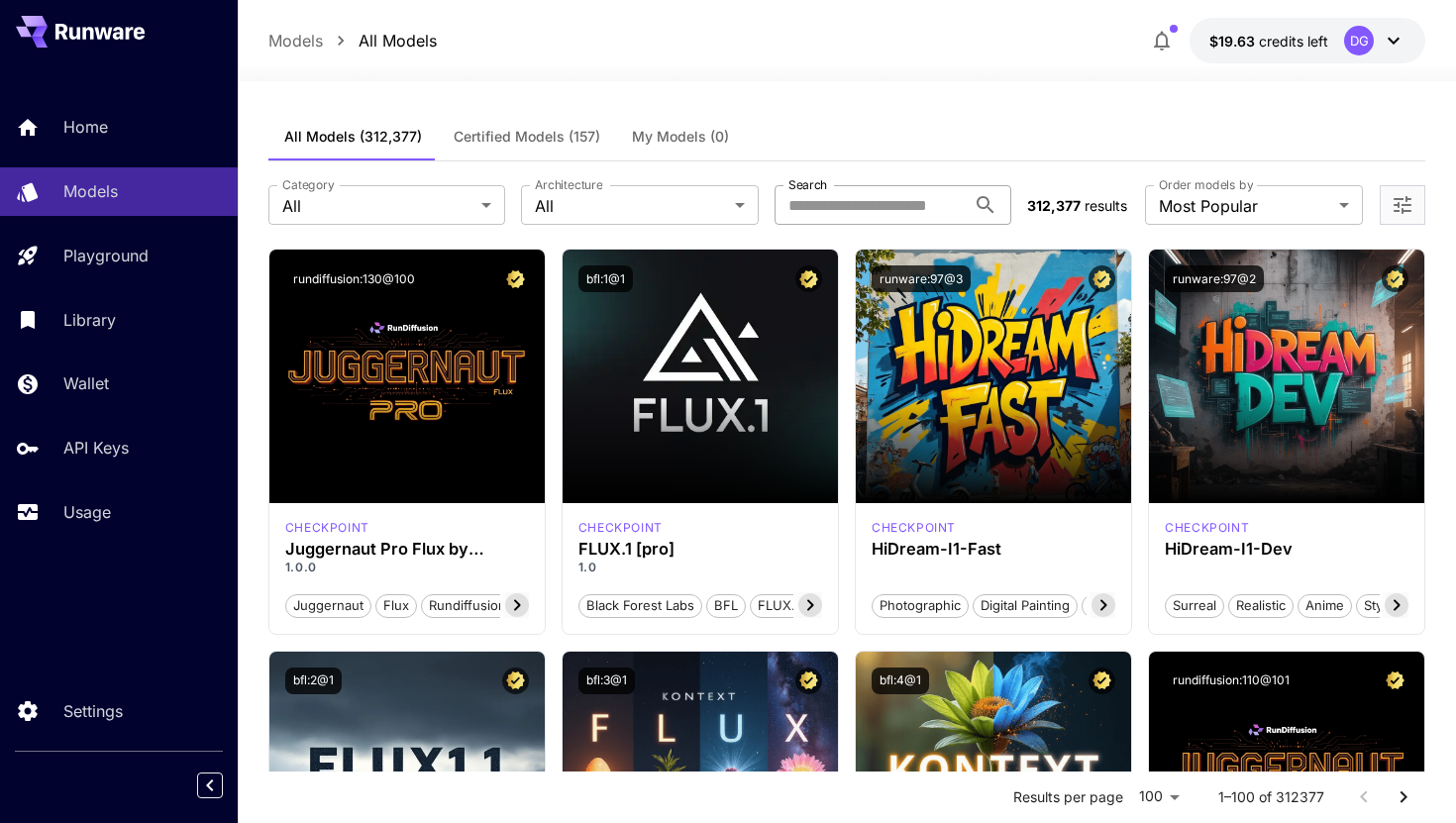 click on "Search" at bounding box center [870, 205] 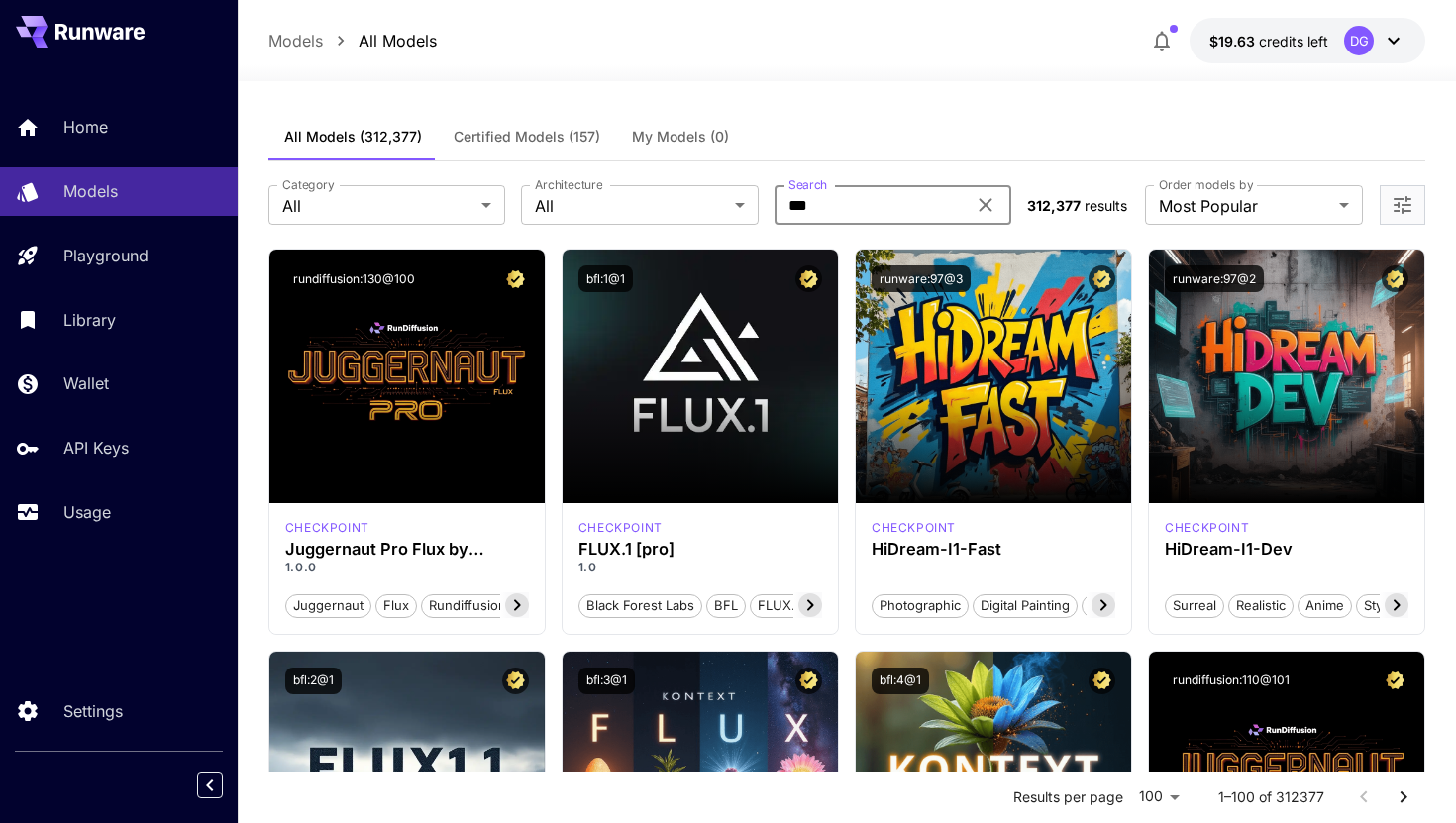 type on "***" 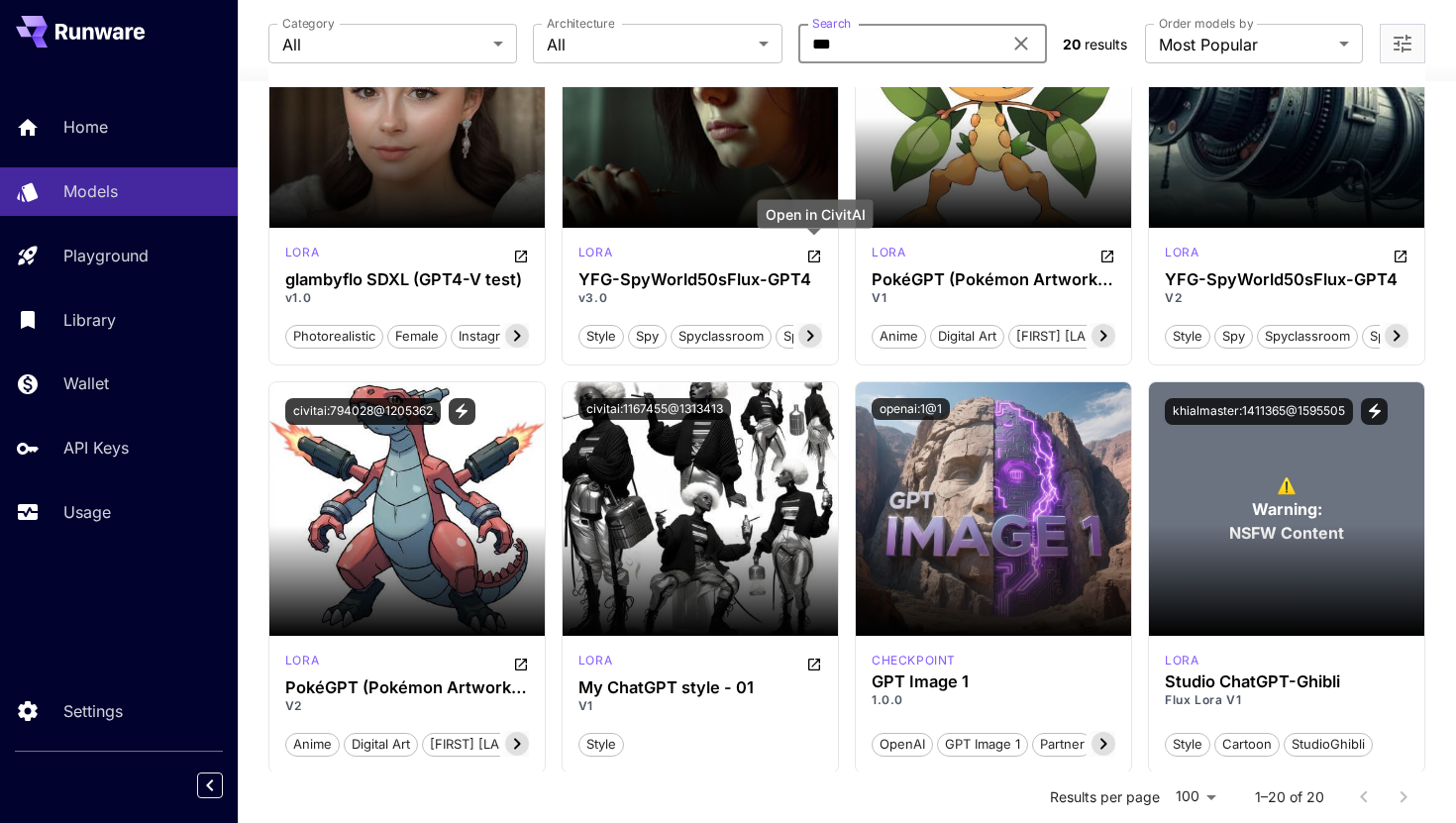 scroll, scrollTop: 1586, scrollLeft: 0, axis: vertical 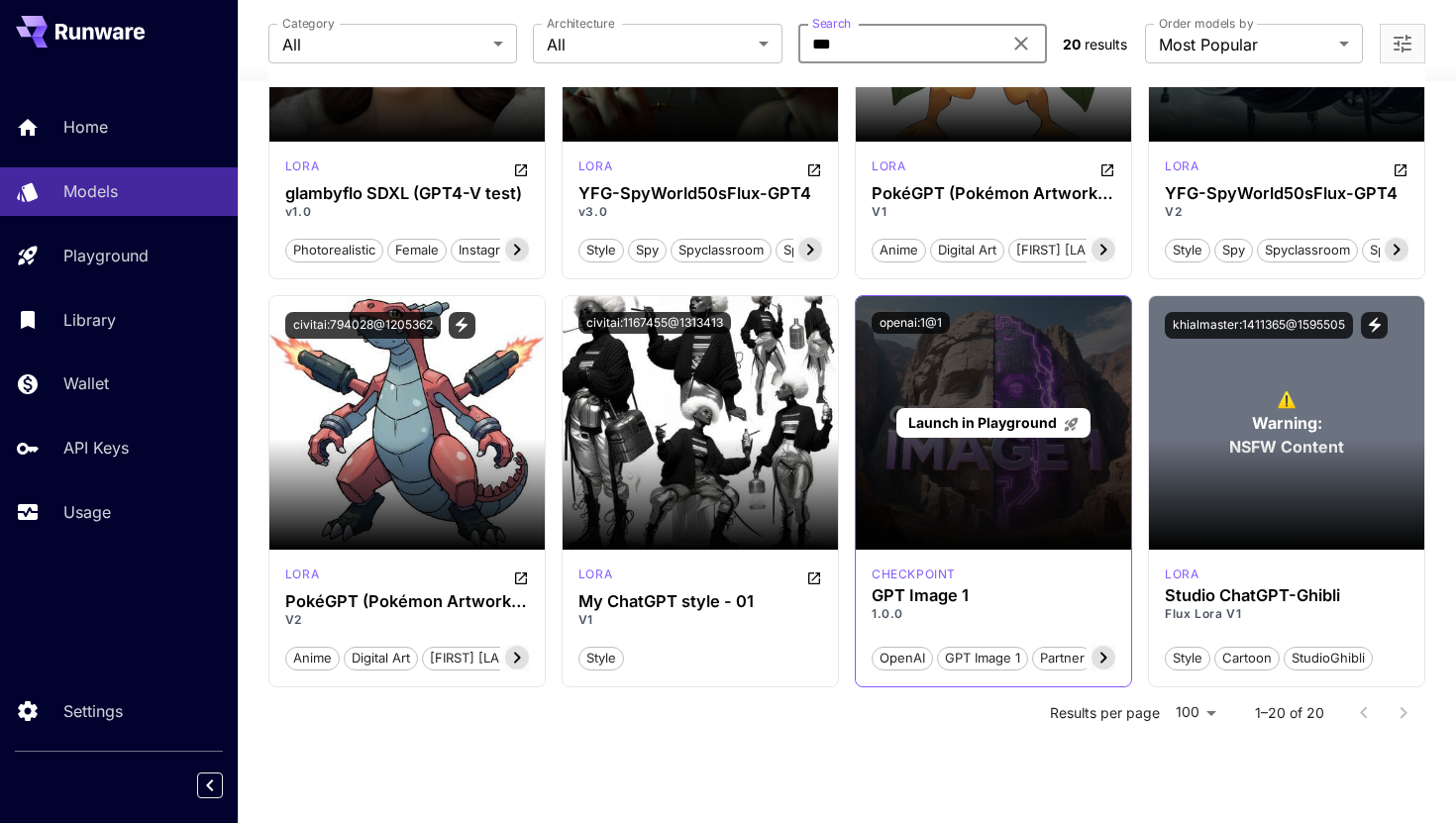 click on "Launch in Playground" at bounding box center (993, 423) 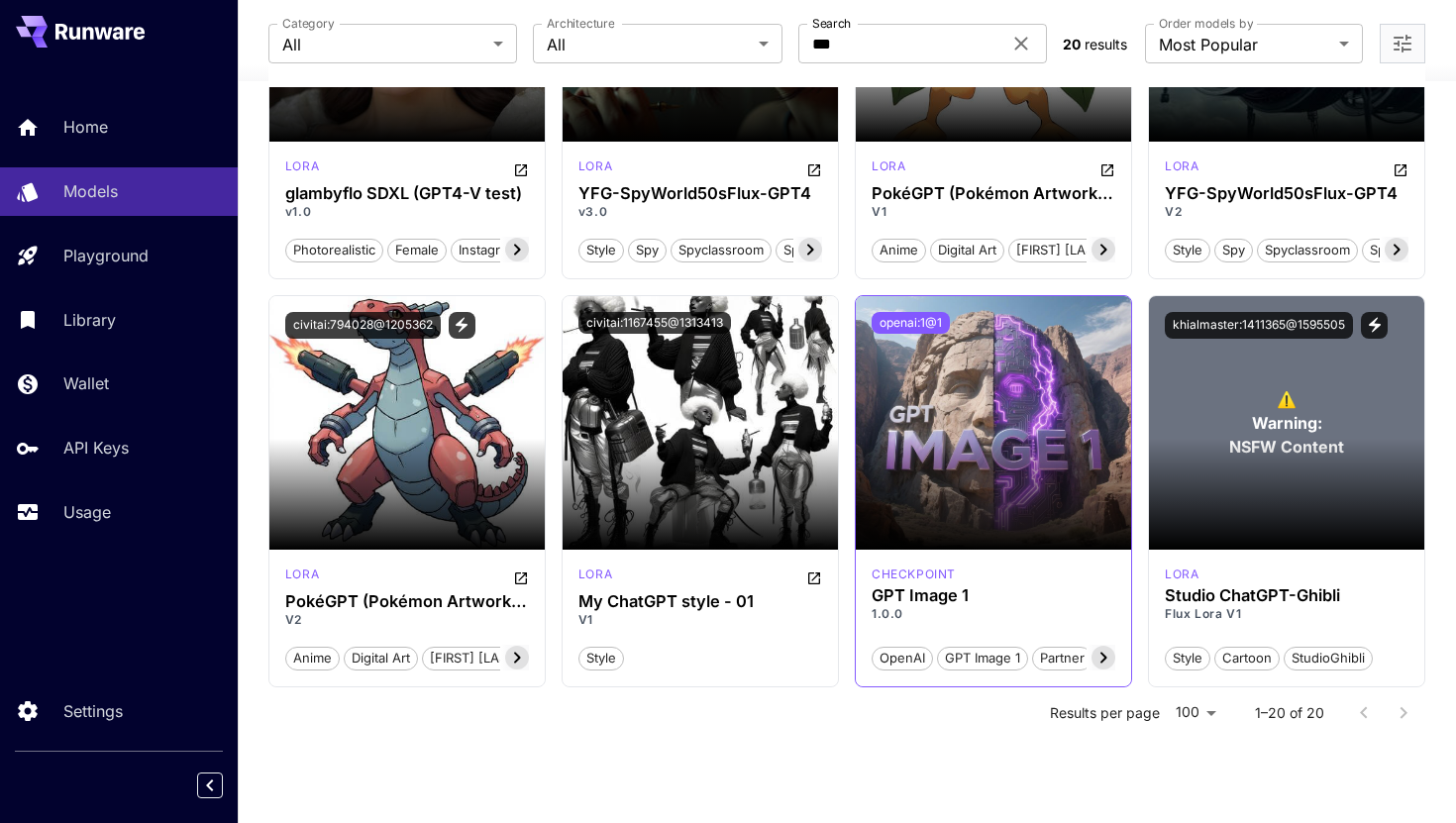 click on "openai:1@1" at bounding box center (910, 323) 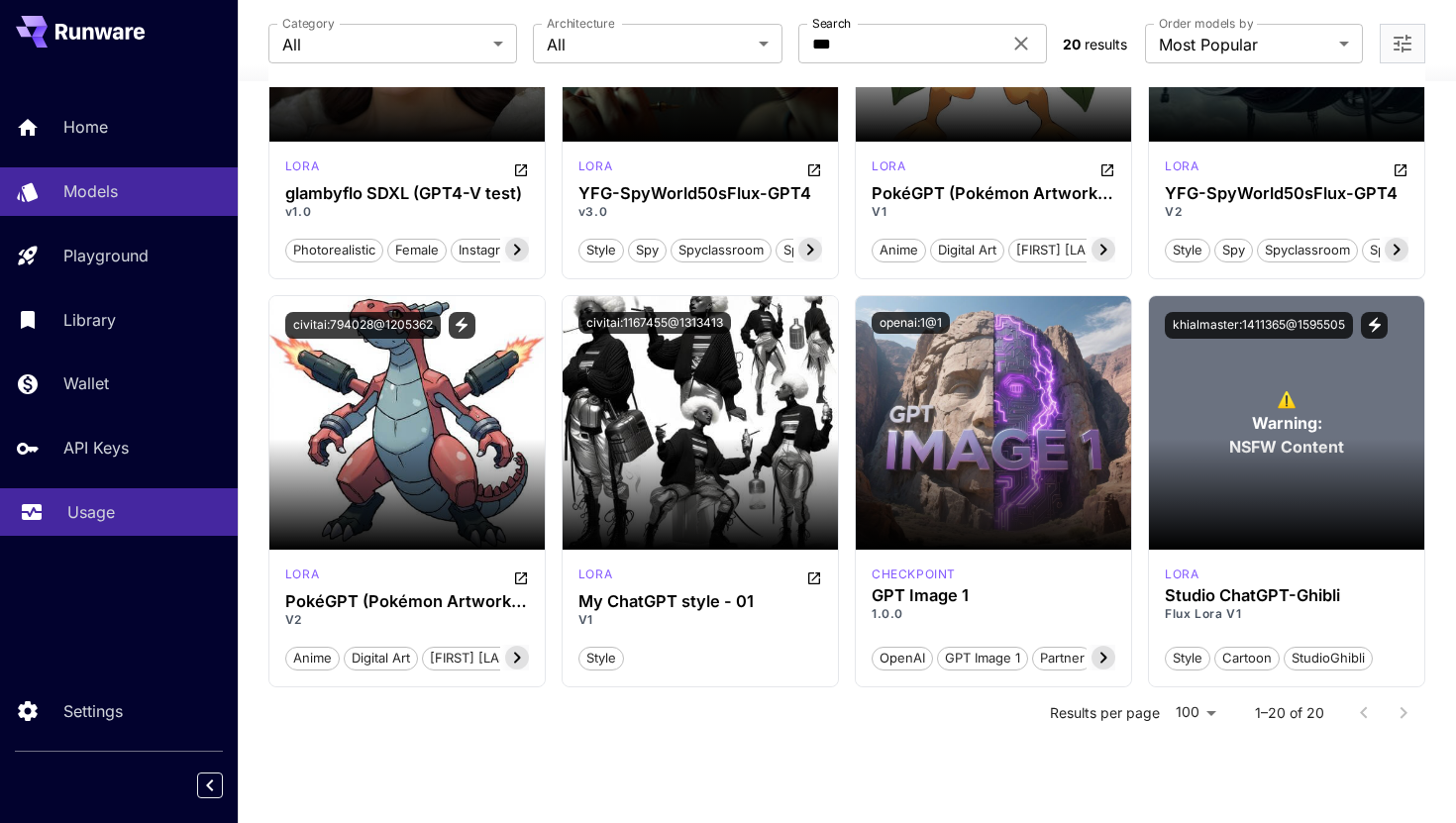 click on "Usage" at bounding box center (91, 512) 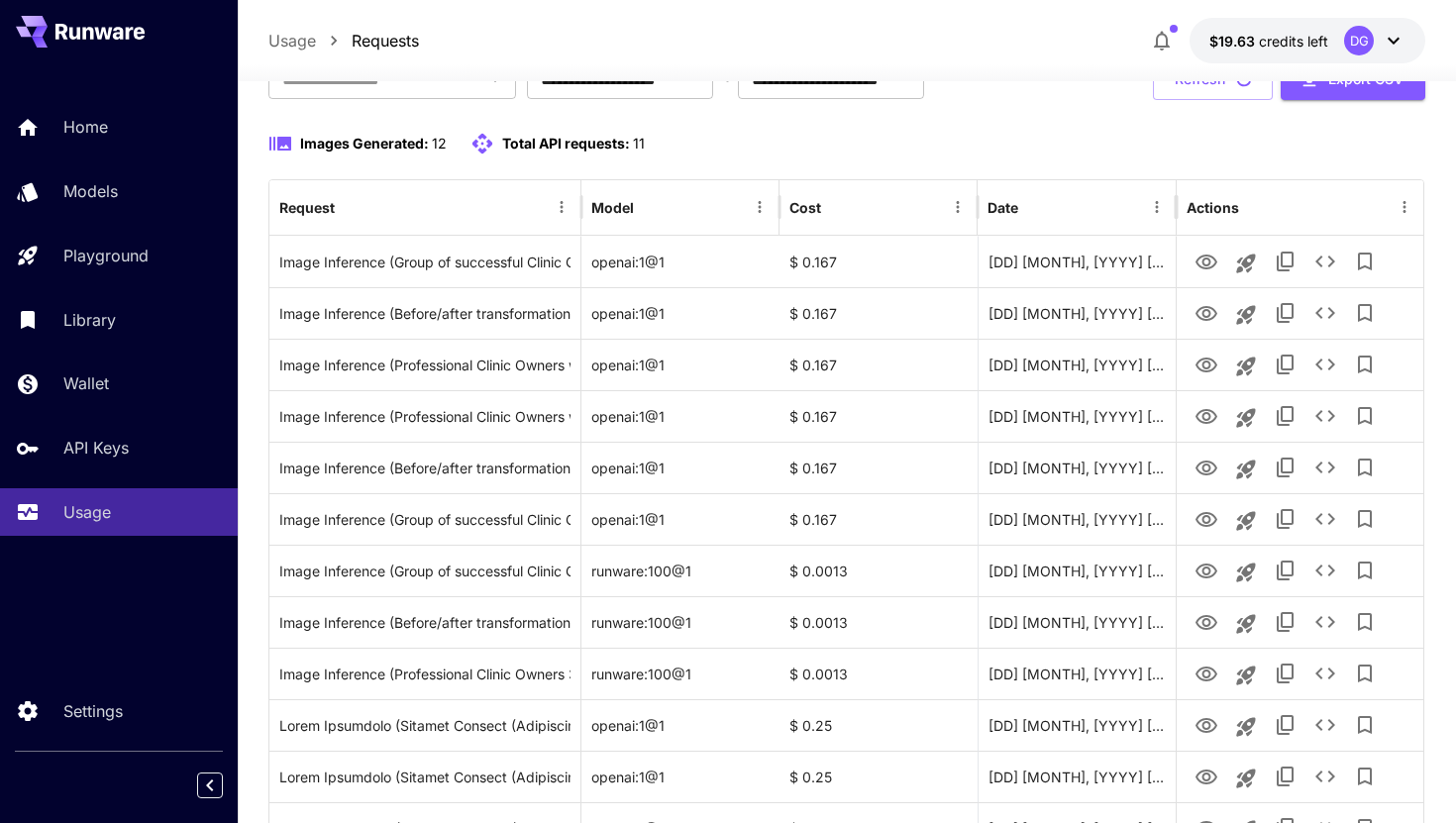 scroll, scrollTop: 159, scrollLeft: 0, axis: vertical 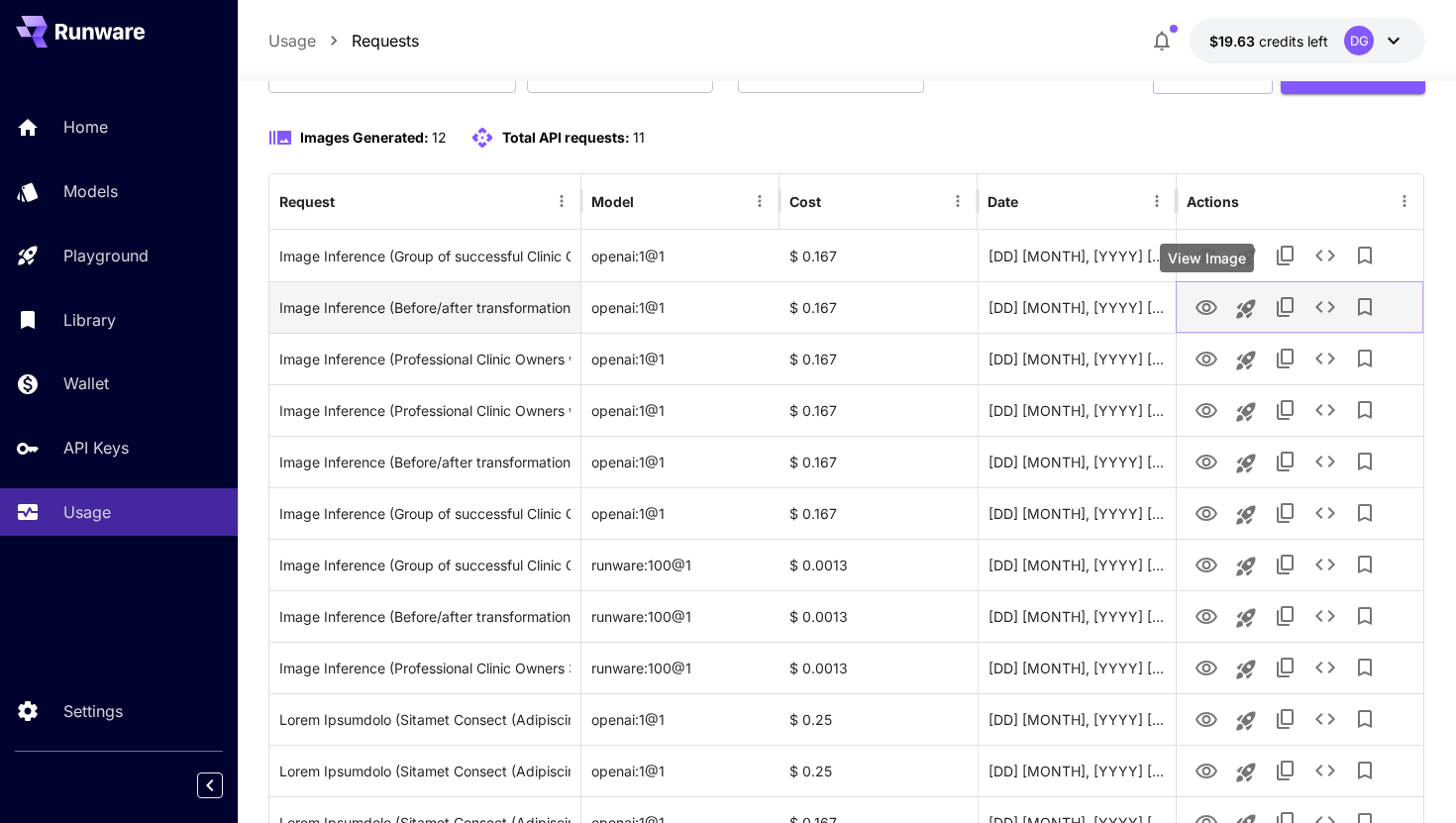 click 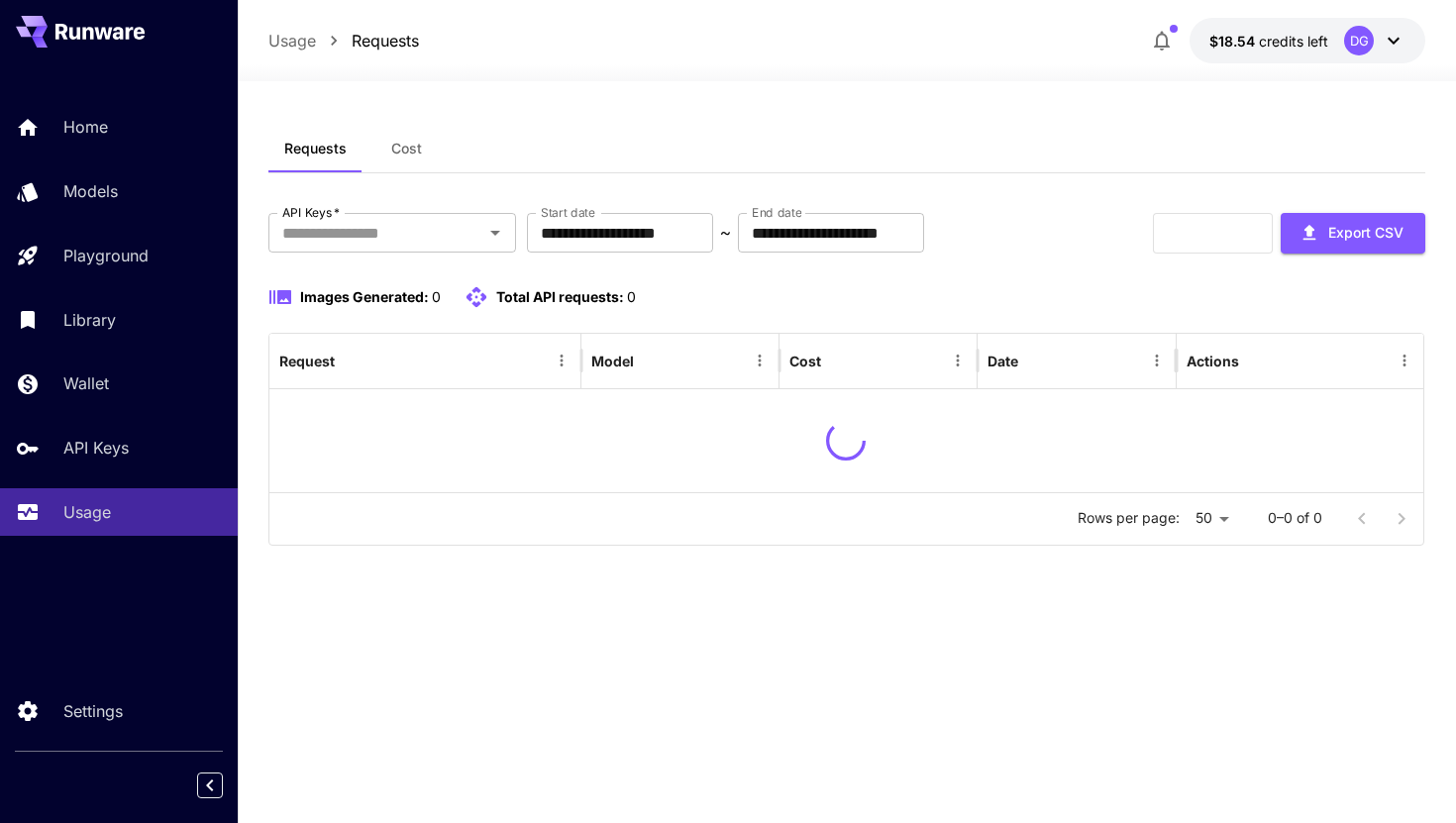 scroll, scrollTop: 0, scrollLeft: 0, axis: both 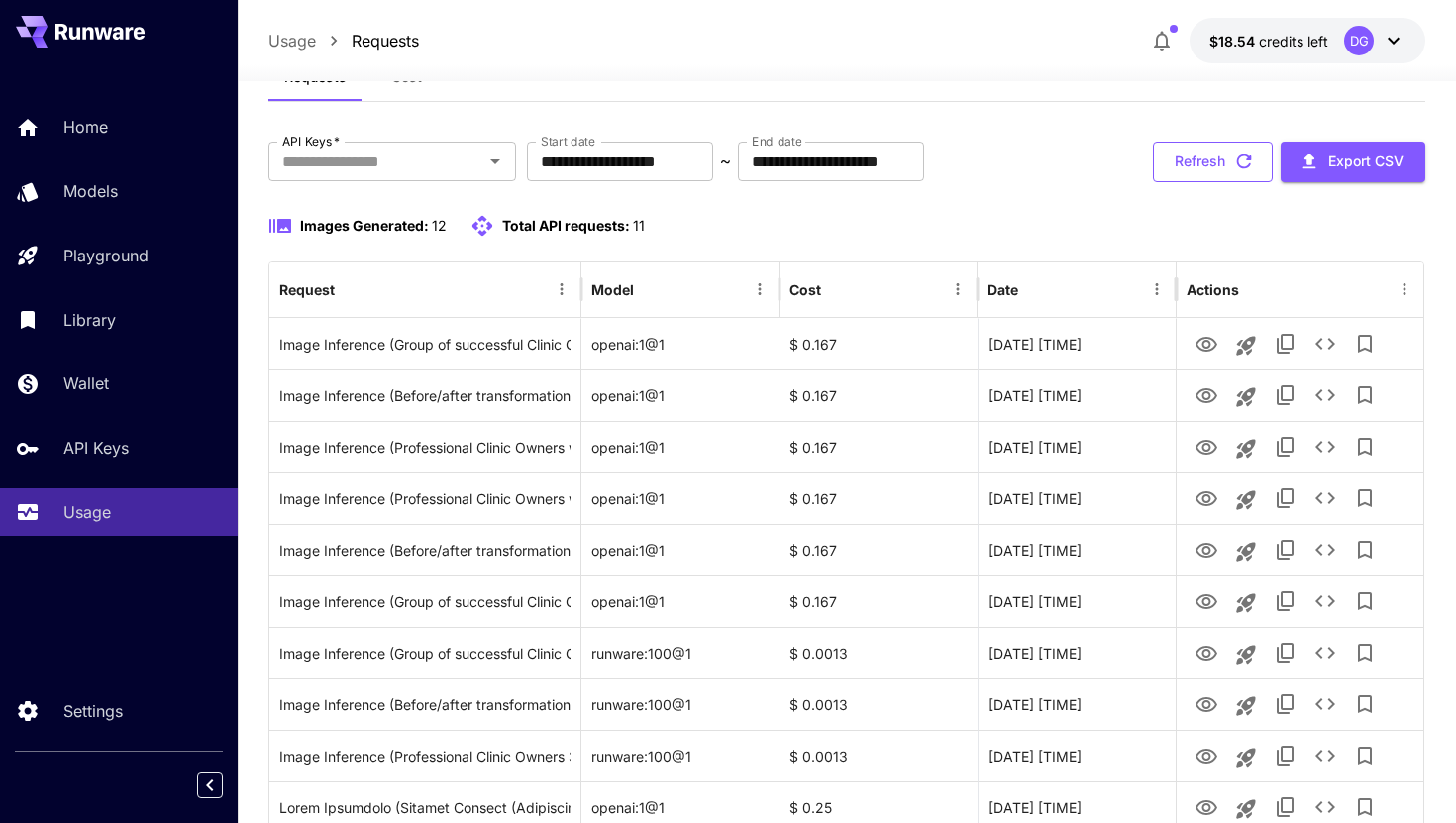 click on "Refresh" at bounding box center [1212, 161] 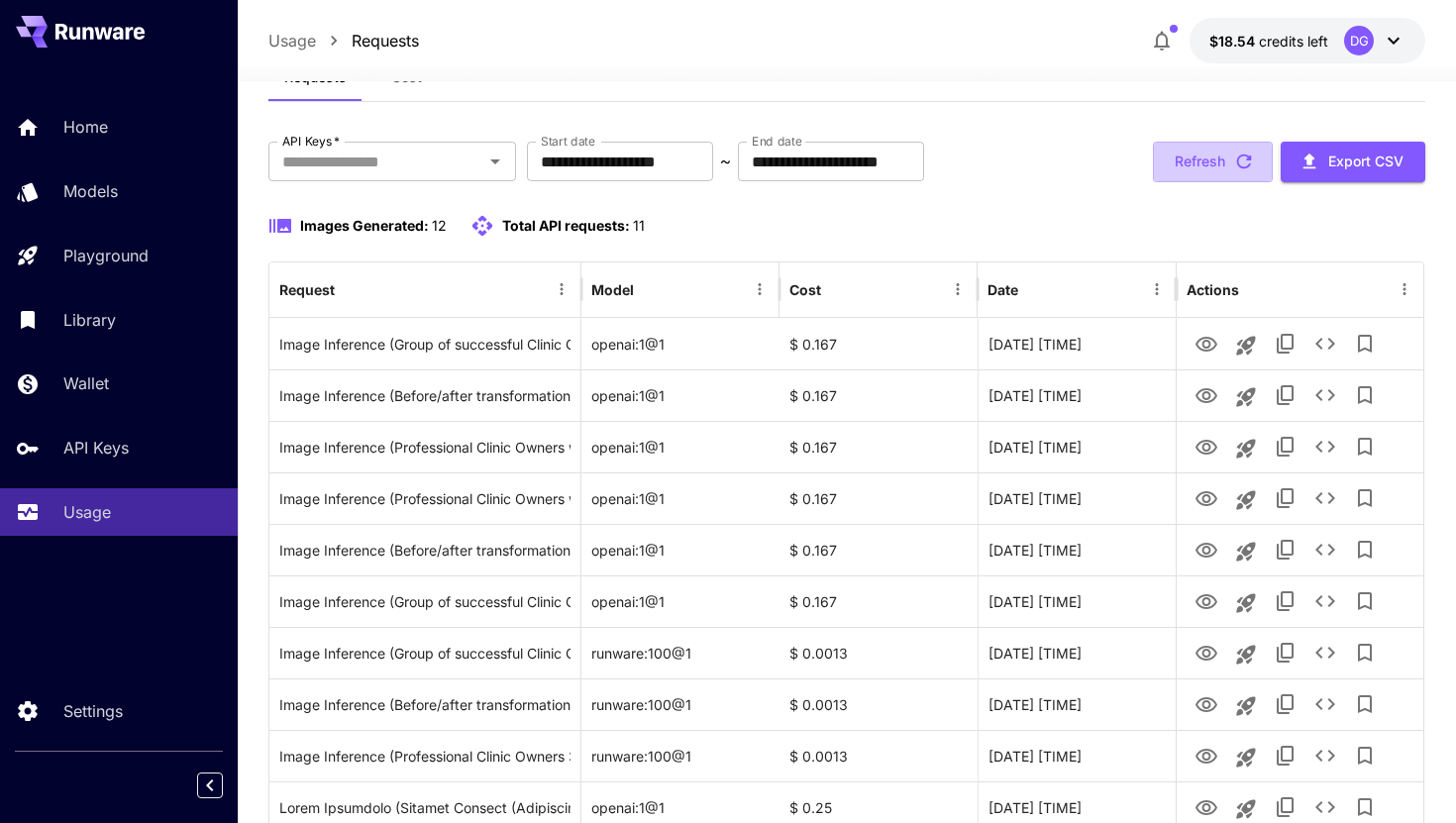 click on "Refresh" at bounding box center (1212, 161) 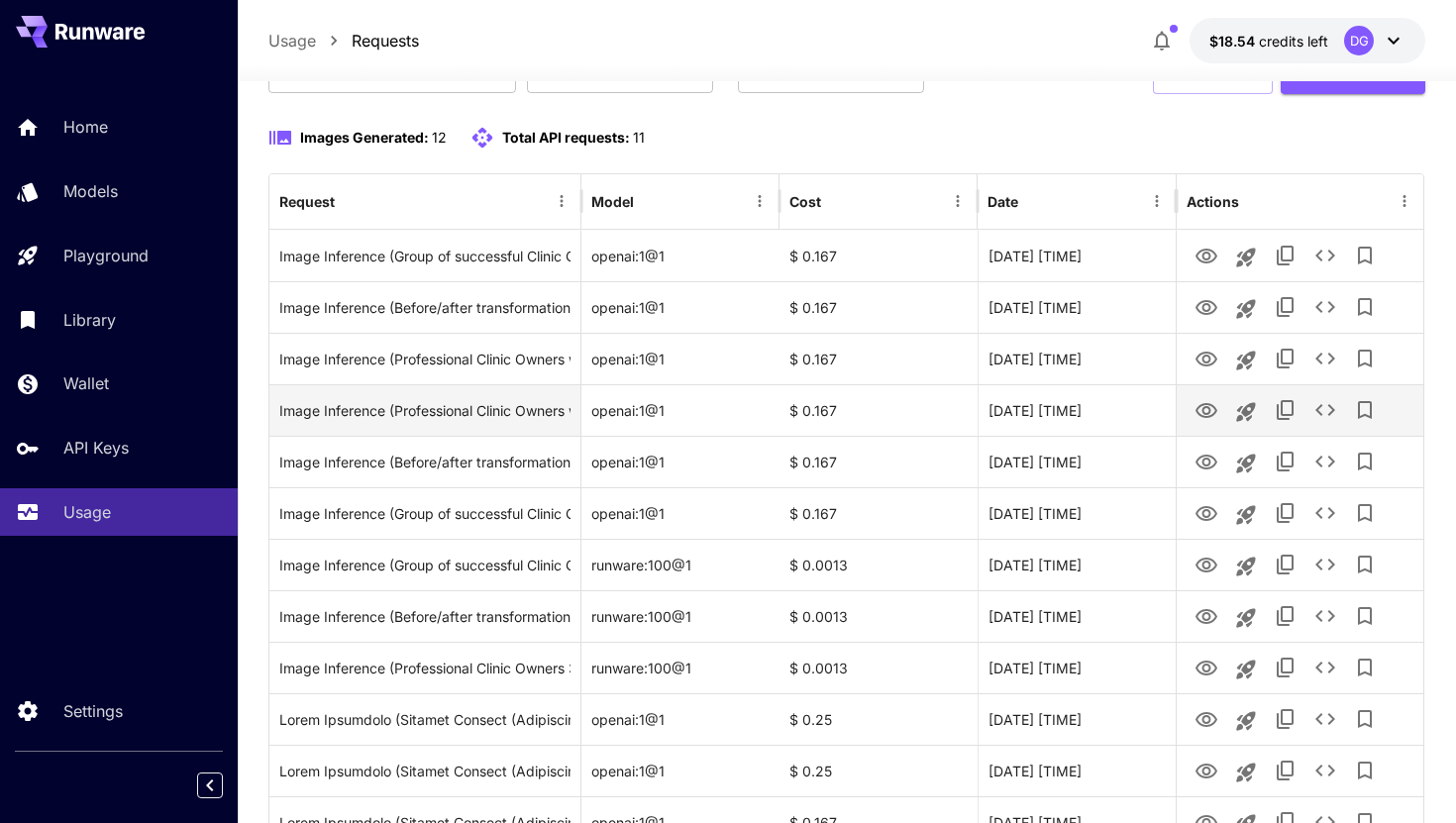 scroll, scrollTop: 0, scrollLeft: 0, axis: both 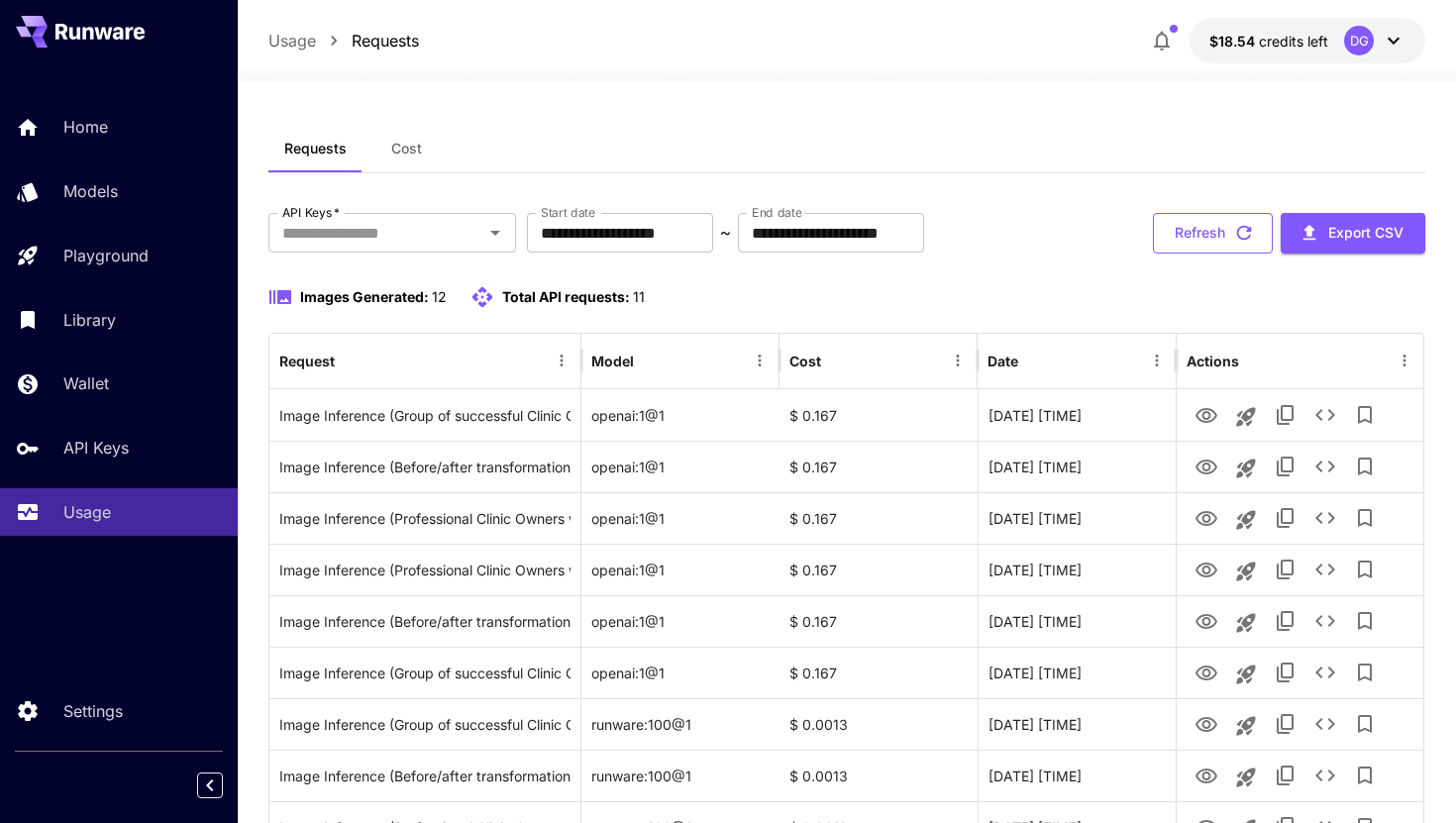 click on "Refresh" at bounding box center [1212, 233] 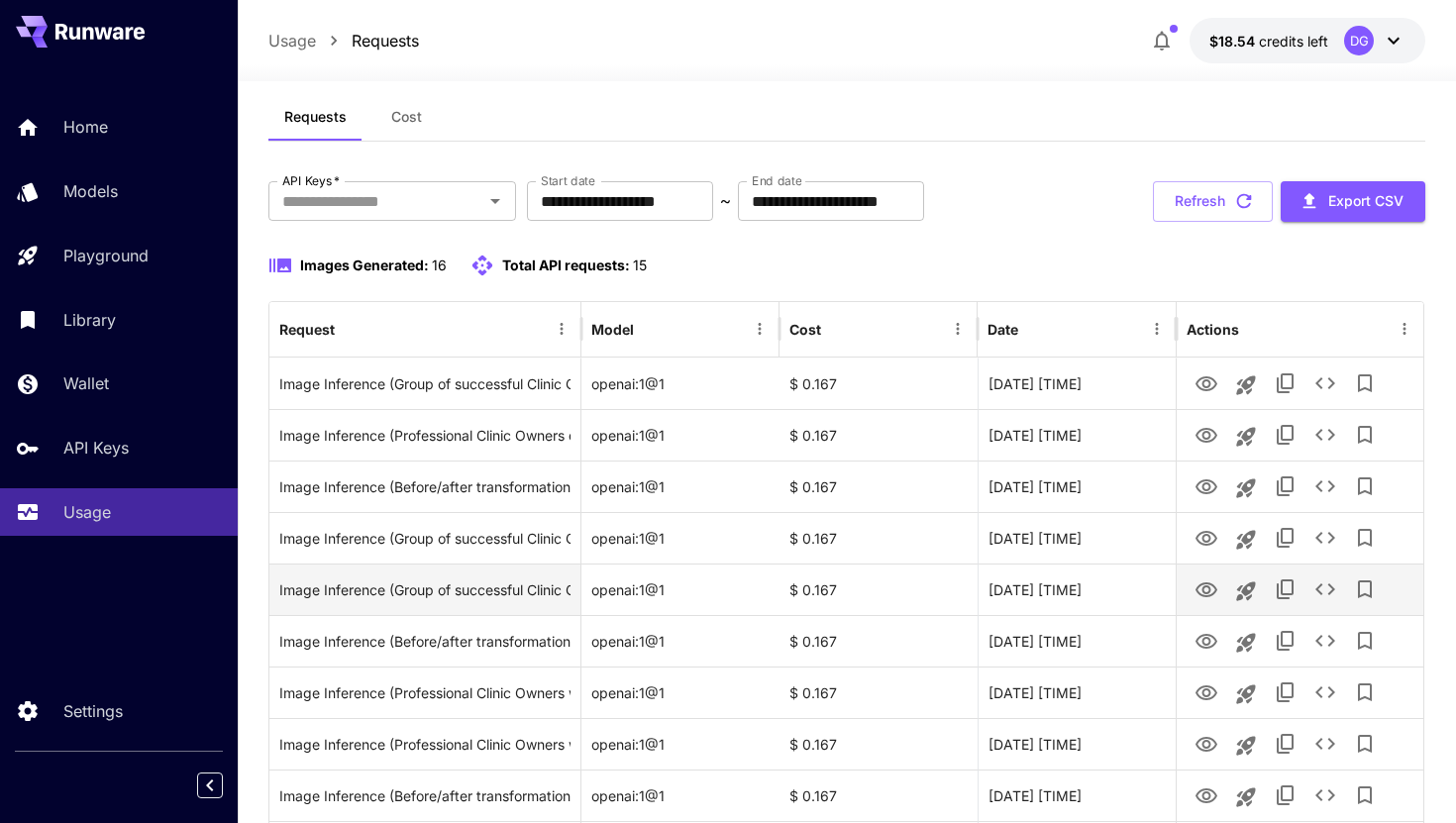 scroll, scrollTop: 0, scrollLeft: 0, axis: both 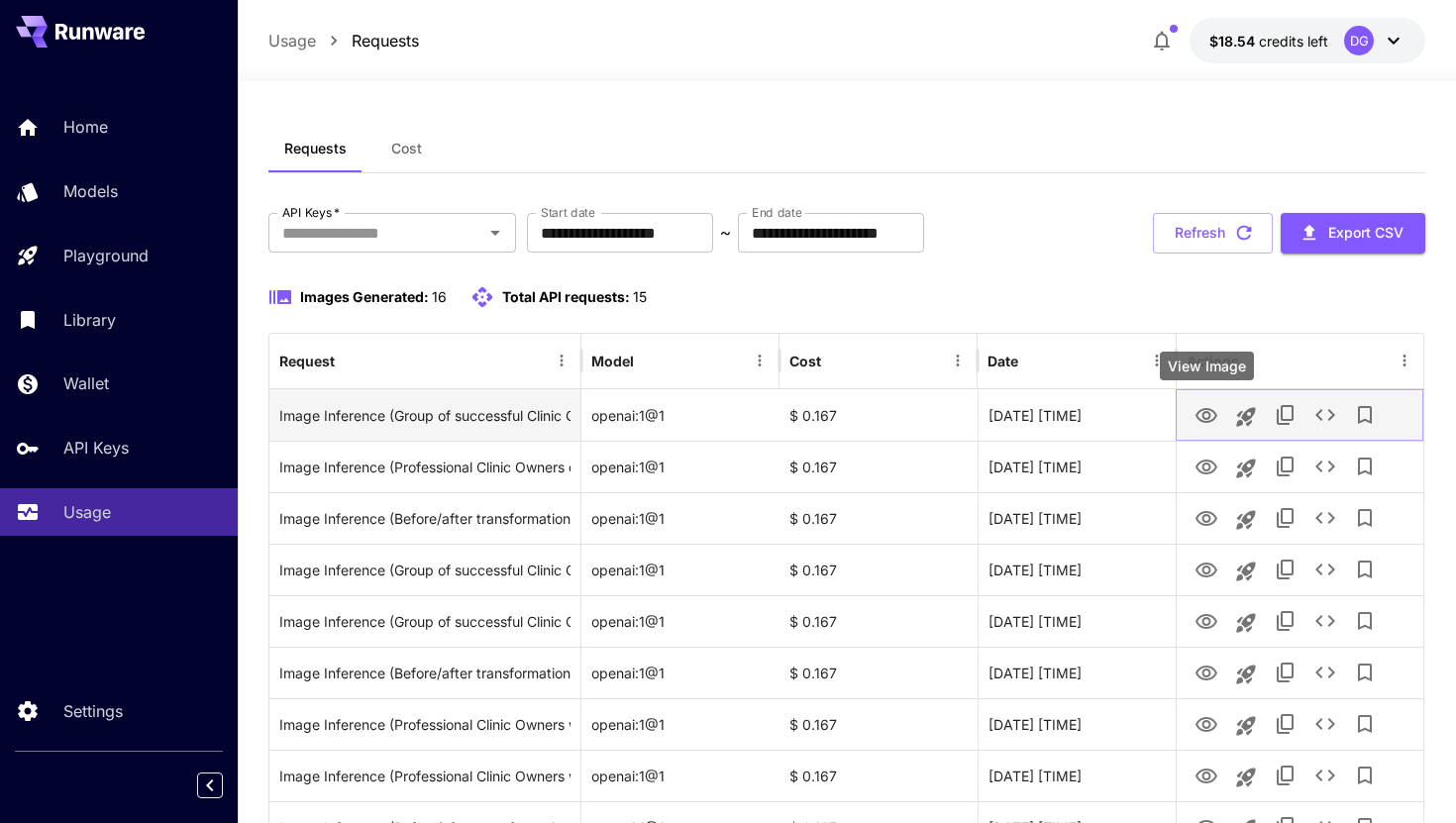 click 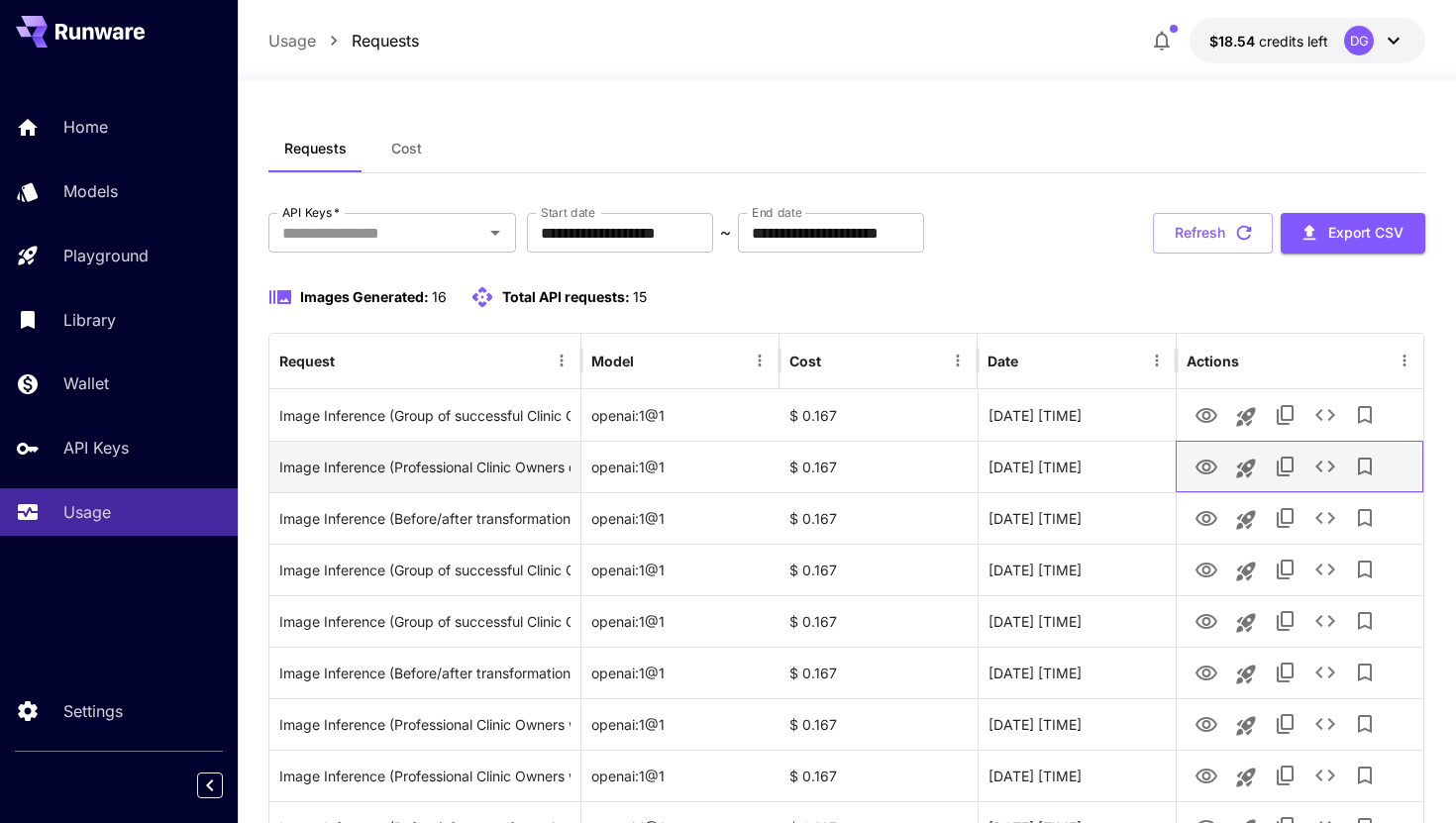 click at bounding box center [1300, 466] 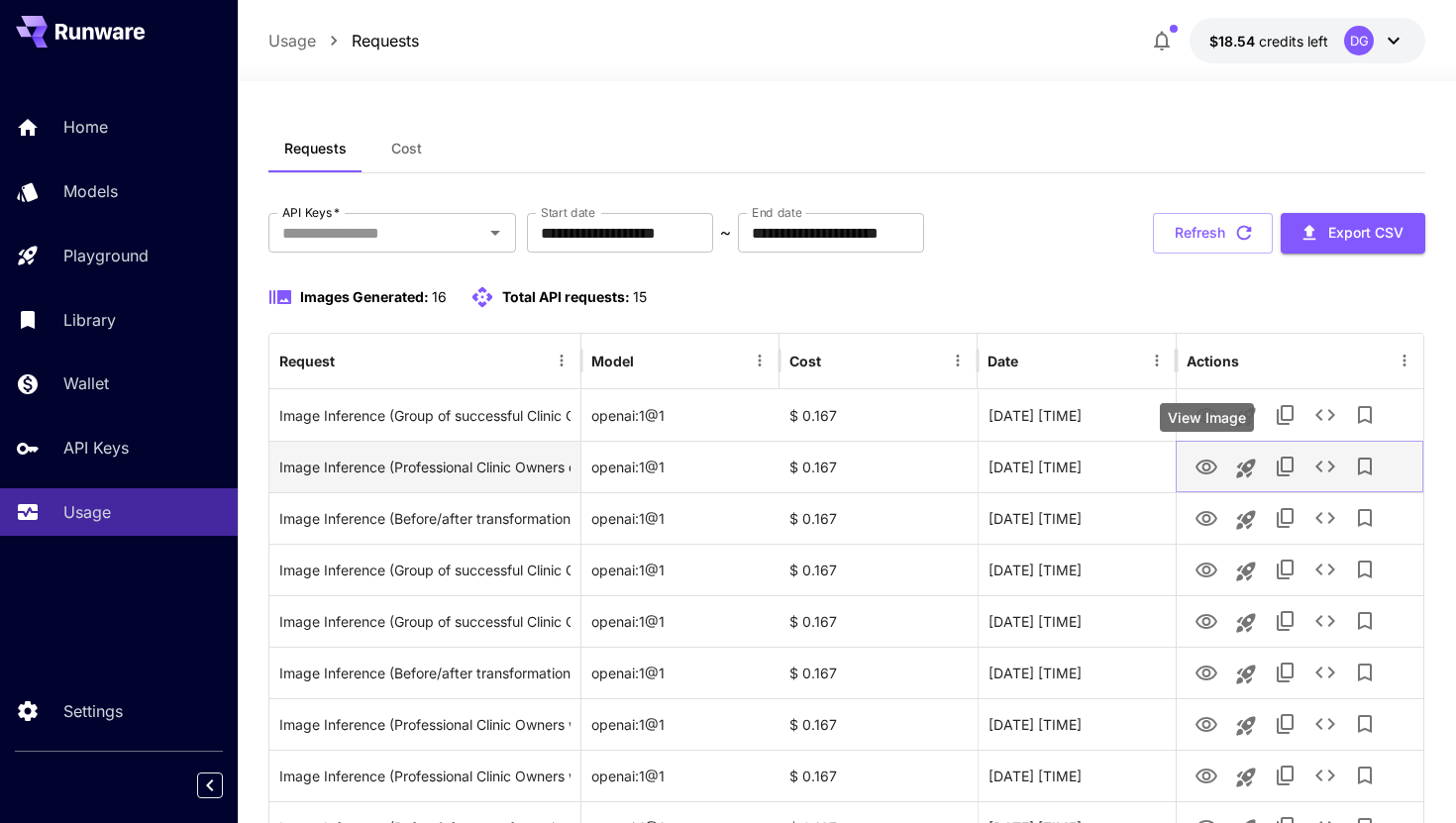 click 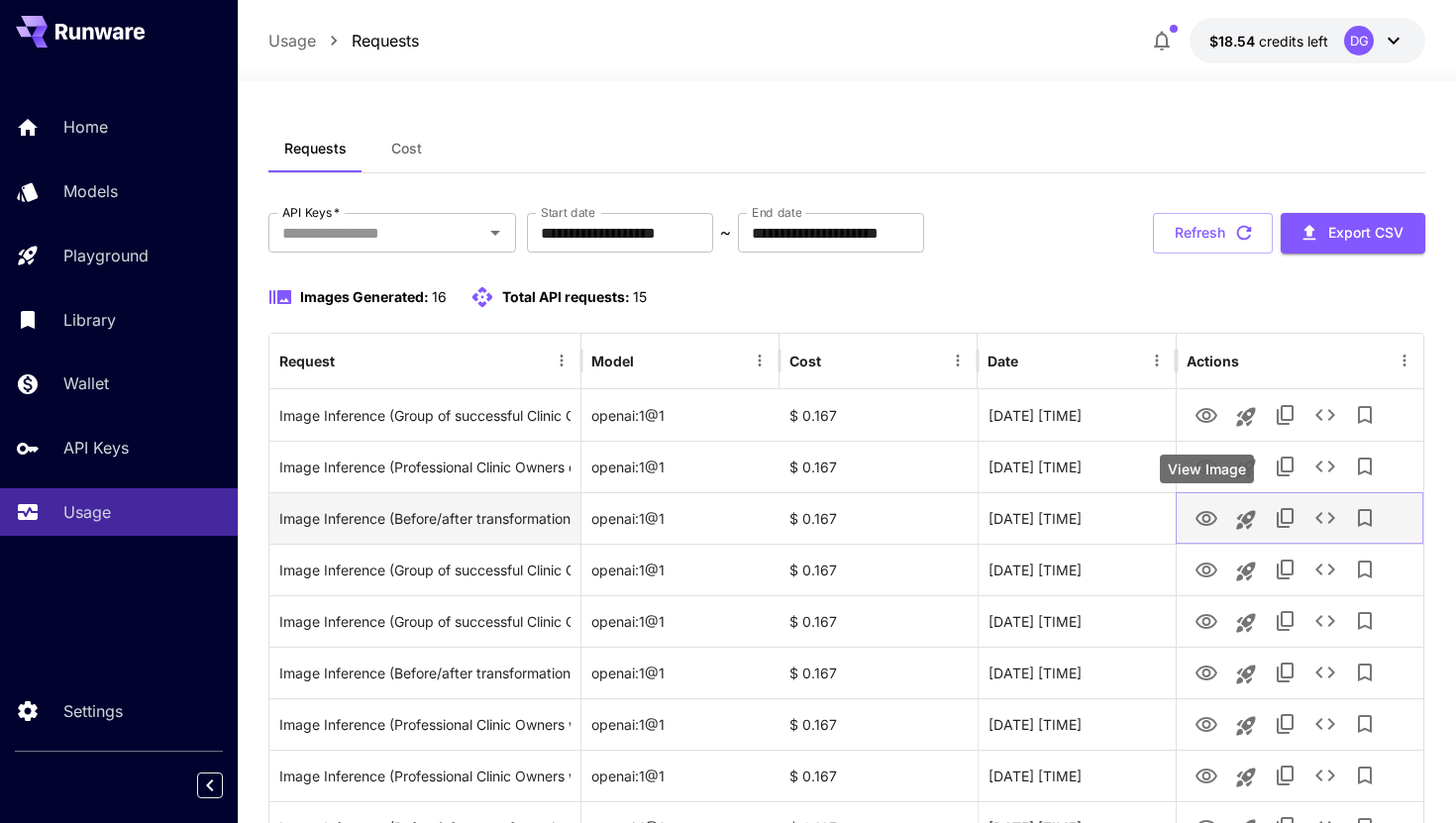 click 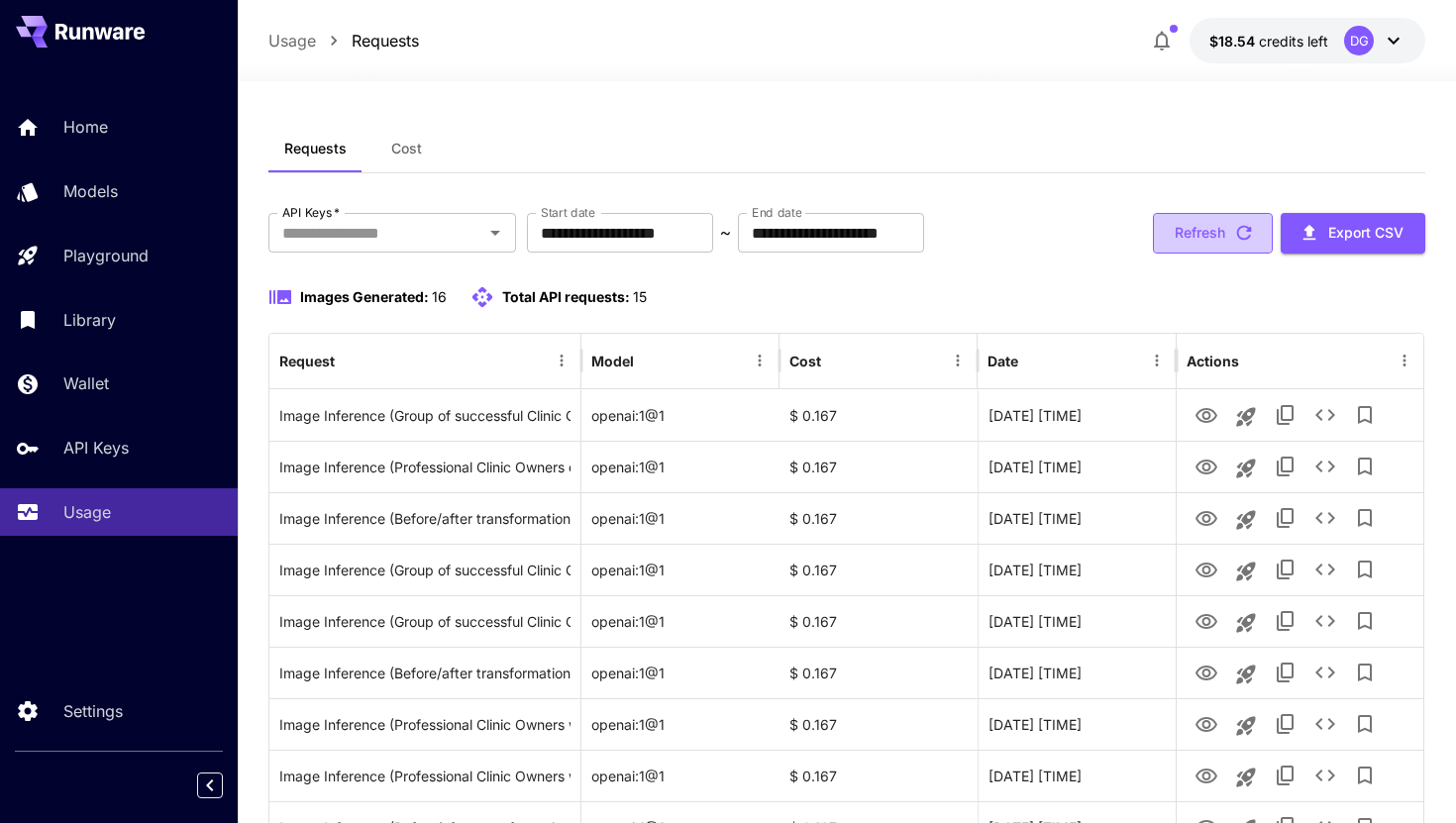 click on "Refresh" at bounding box center [1212, 233] 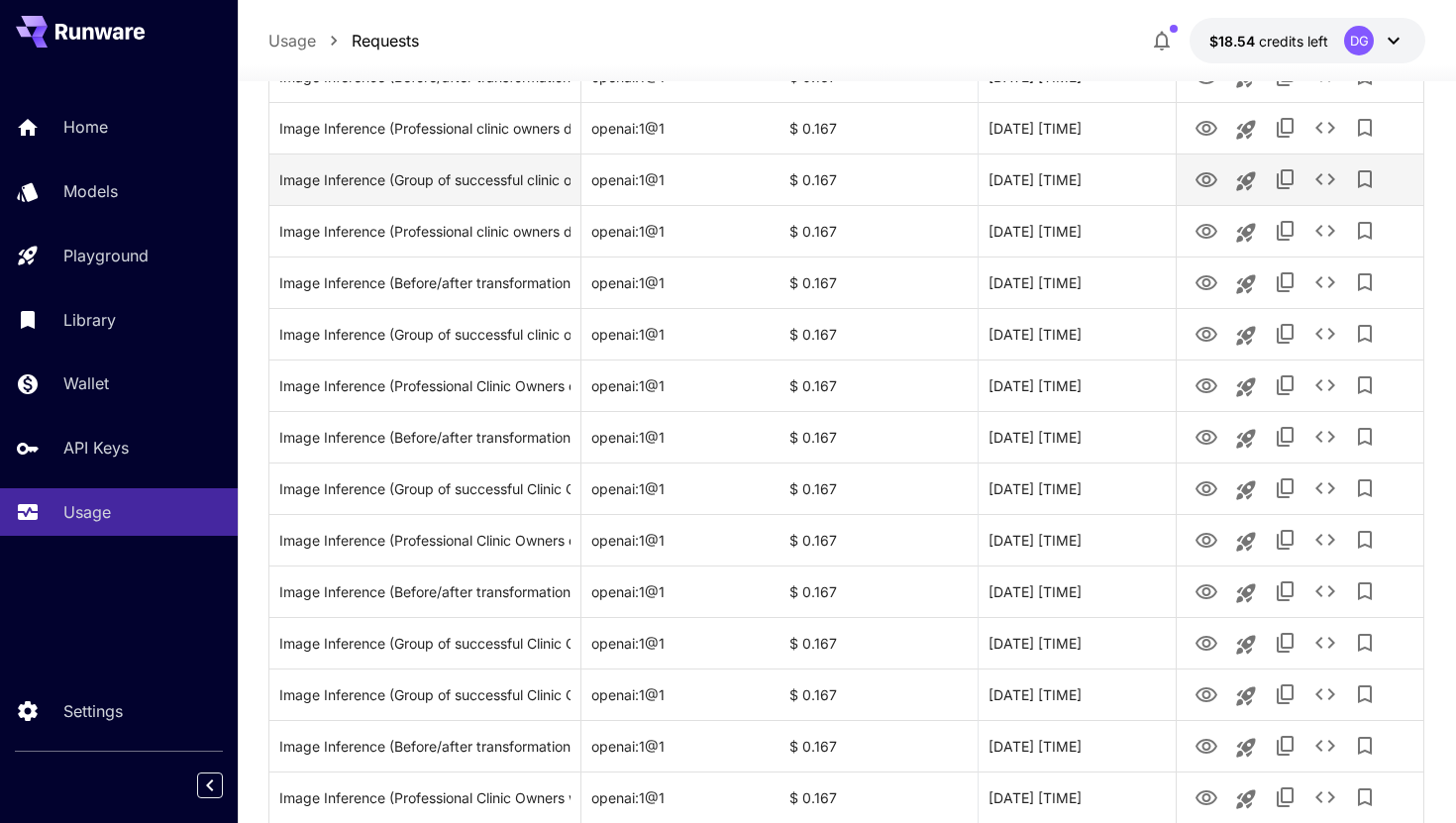 scroll, scrollTop: 0, scrollLeft: 0, axis: both 